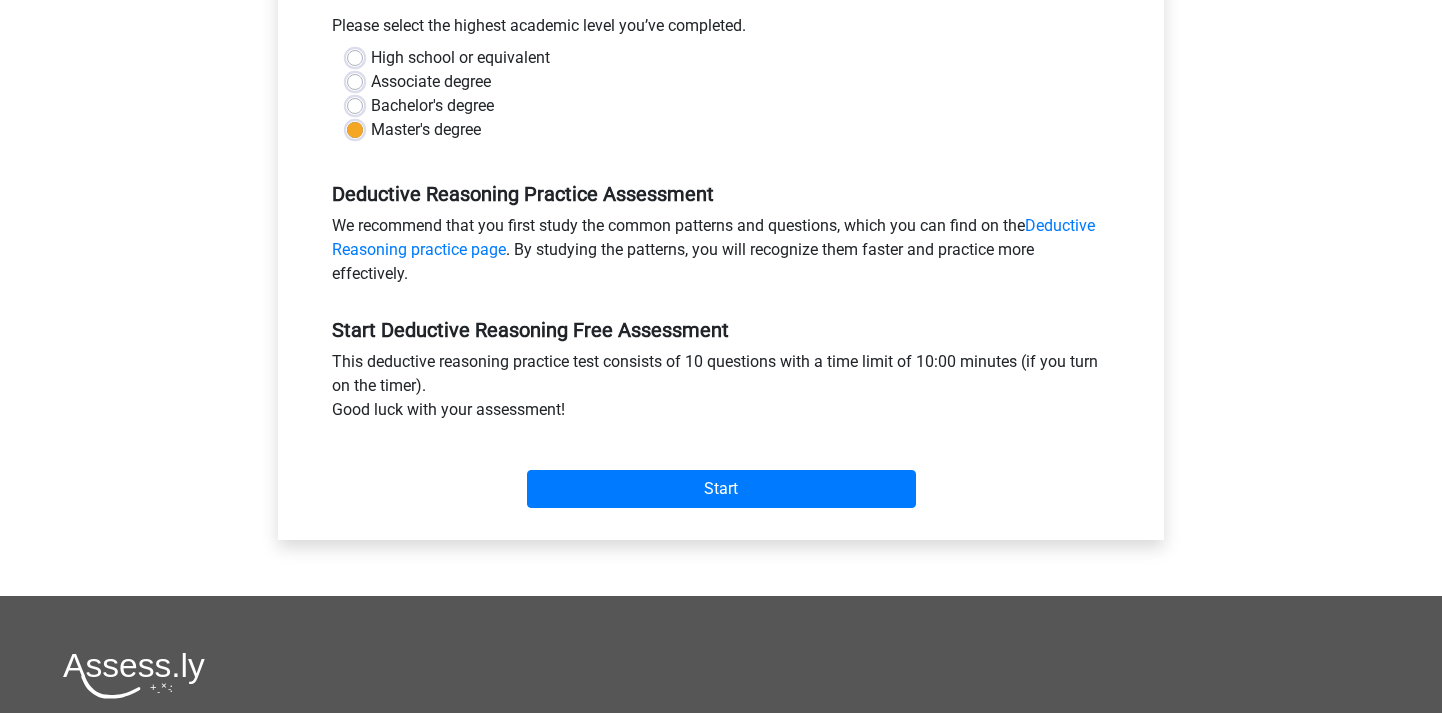 scroll, scrollTop: 464, scrollLeft: 0, axis: vertical 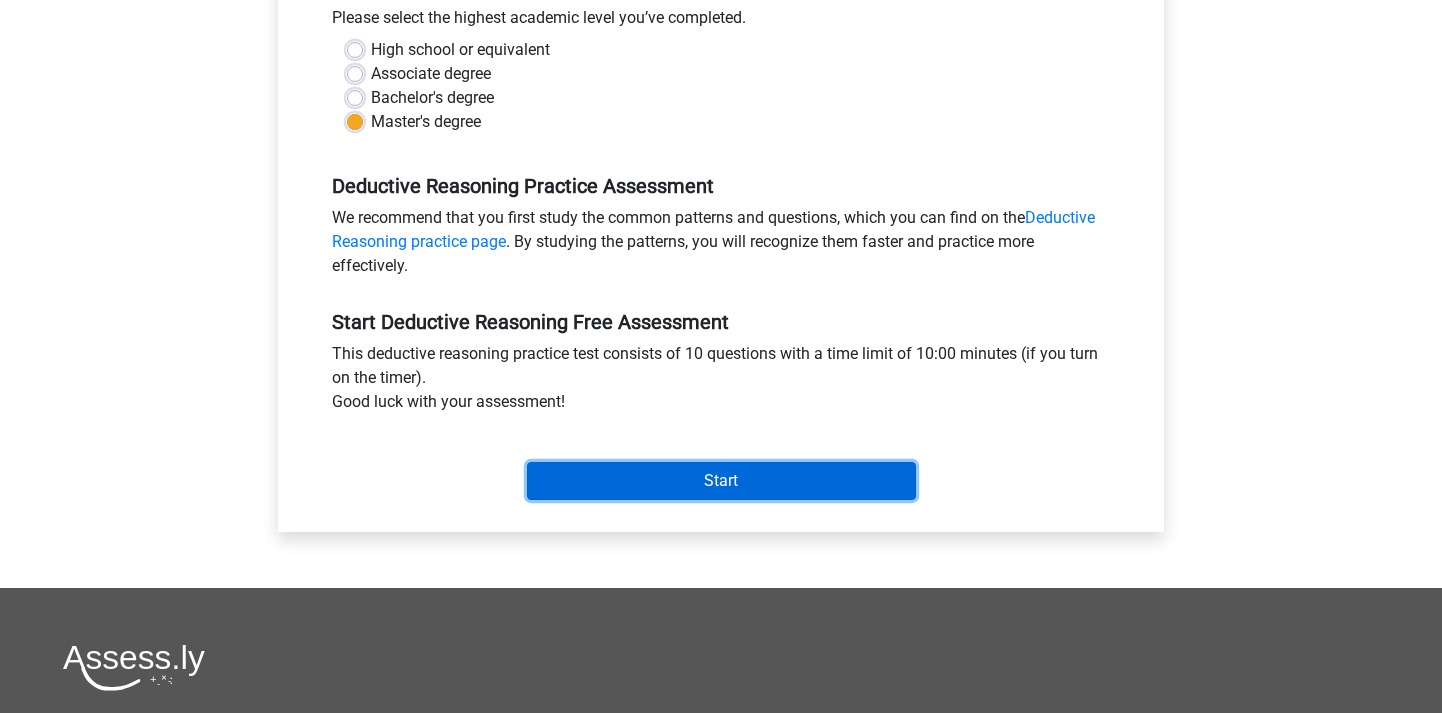 click on "Start" at bounding box center [721, 481] 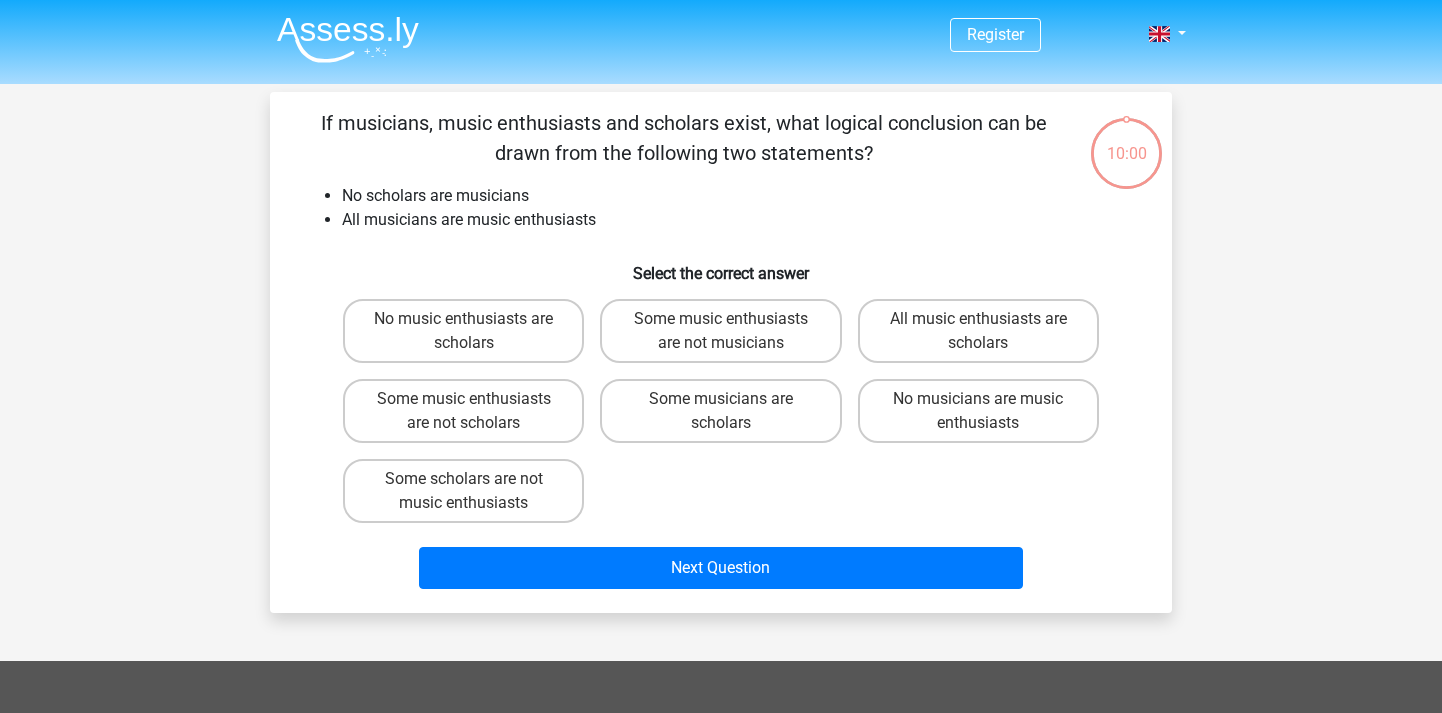 scroll, scrollTop: 0, scrollLeft: 0, axis: both 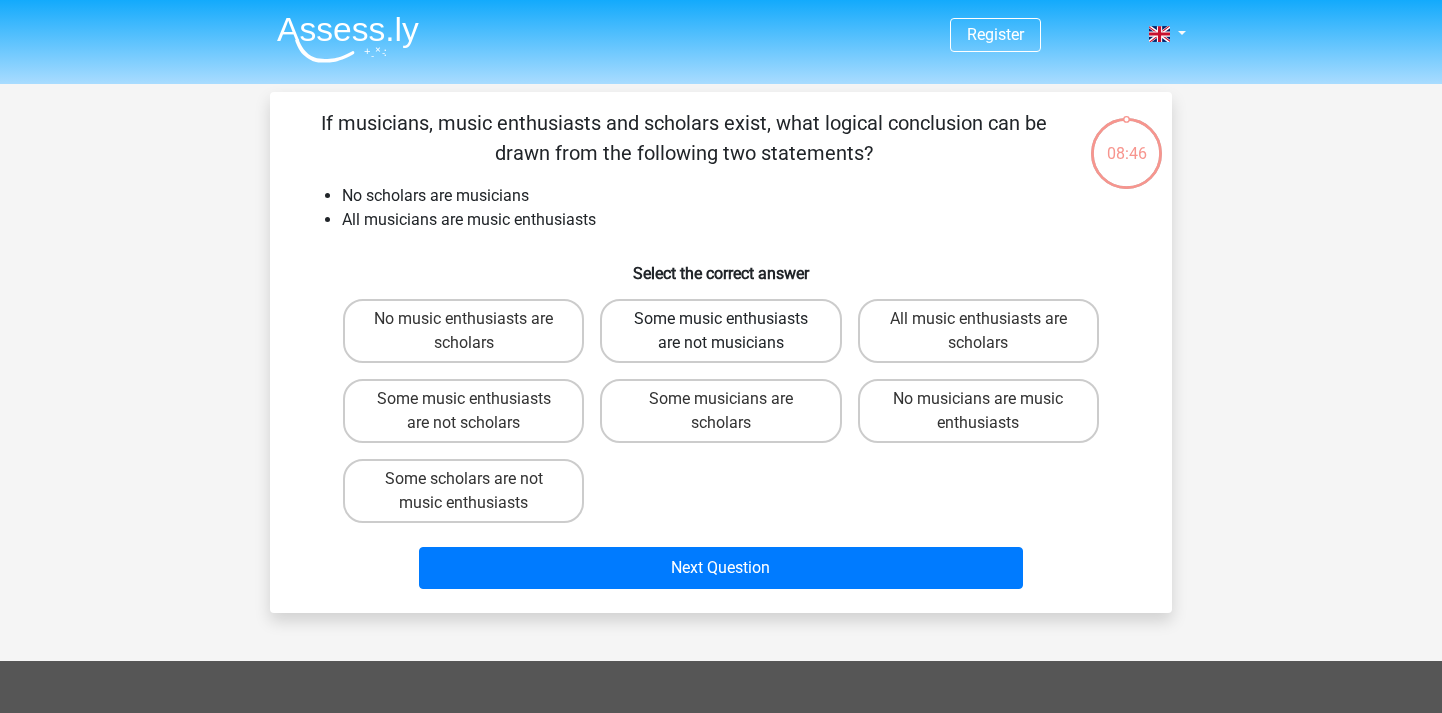 click on "Some music enthusiasts are not musicians" at bounding box center (720, 331) 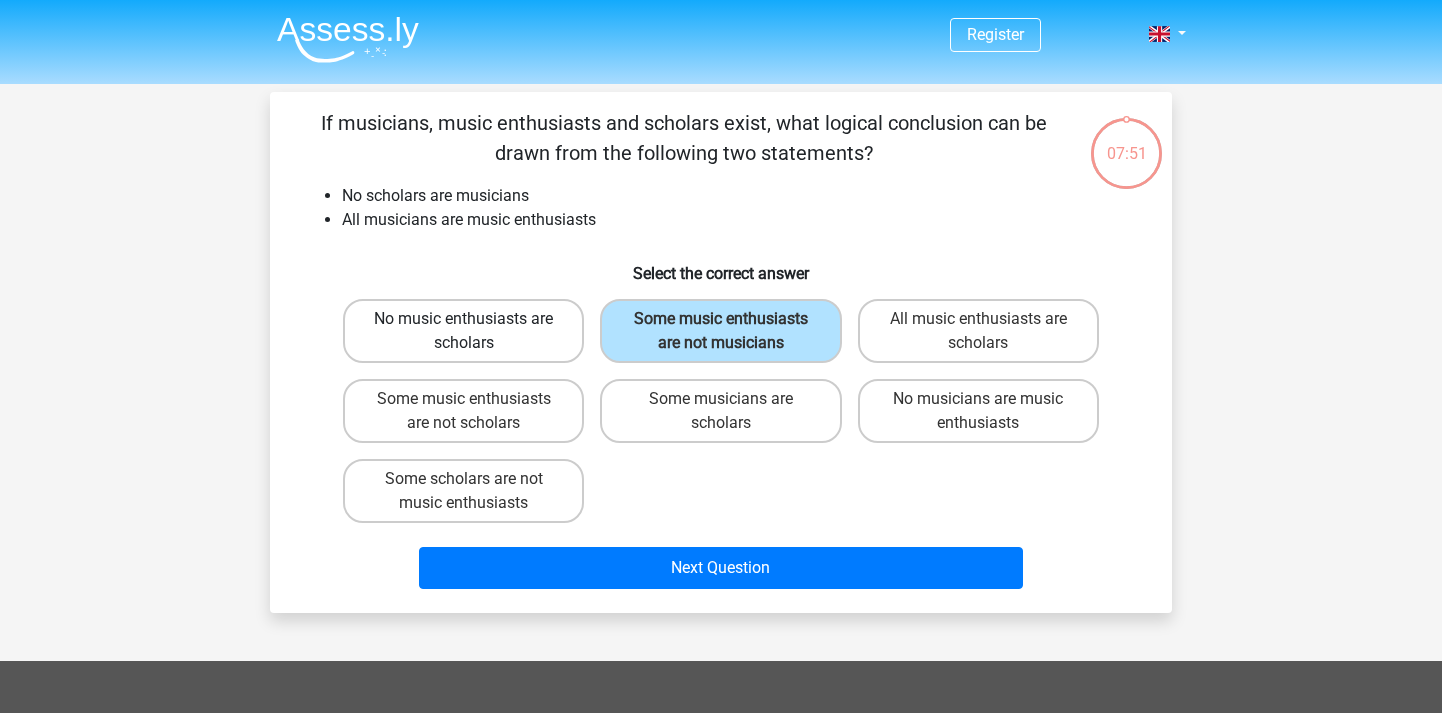 click on "No music enthusiasts are scholars" at bounding box center (463, 331) 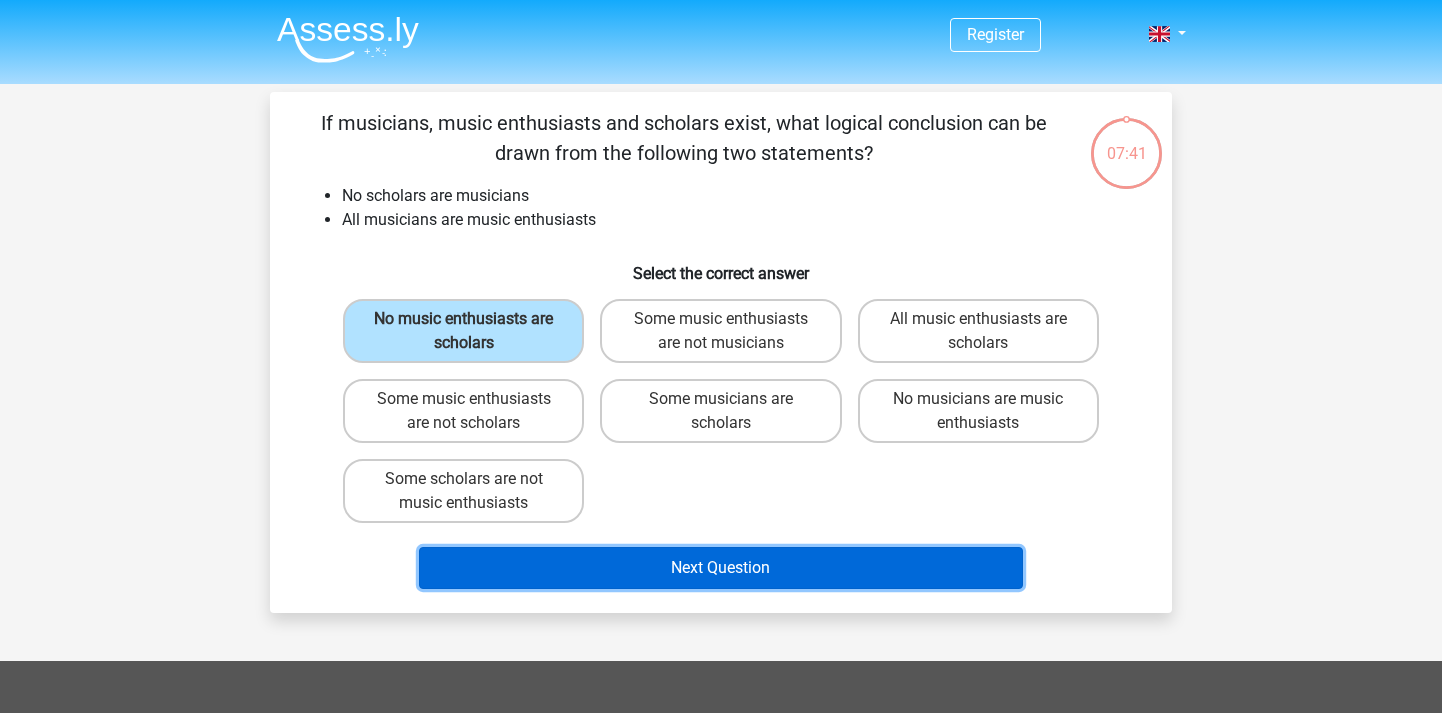 click on "Next Question" at bounding box center [721, 568] 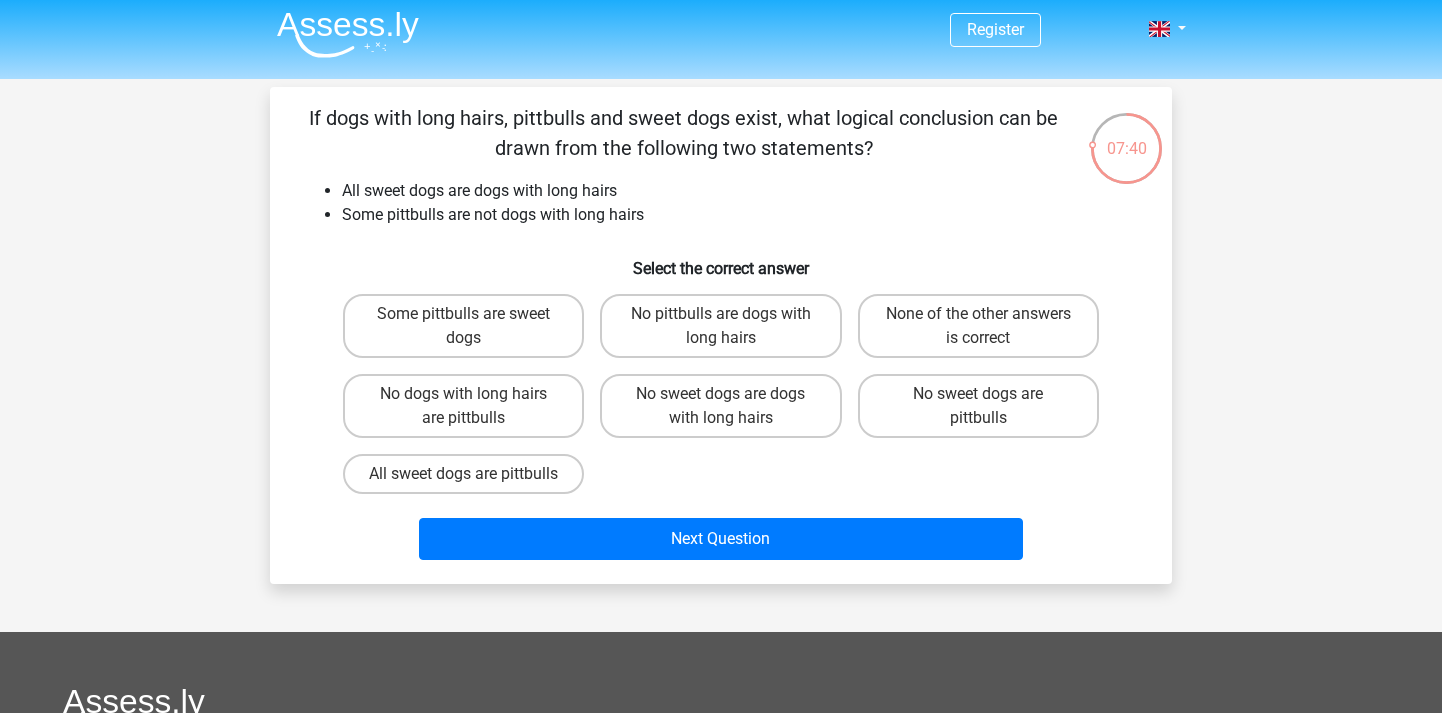 scroll, scrollTop: 0, scrollLeft: 0, axis: both 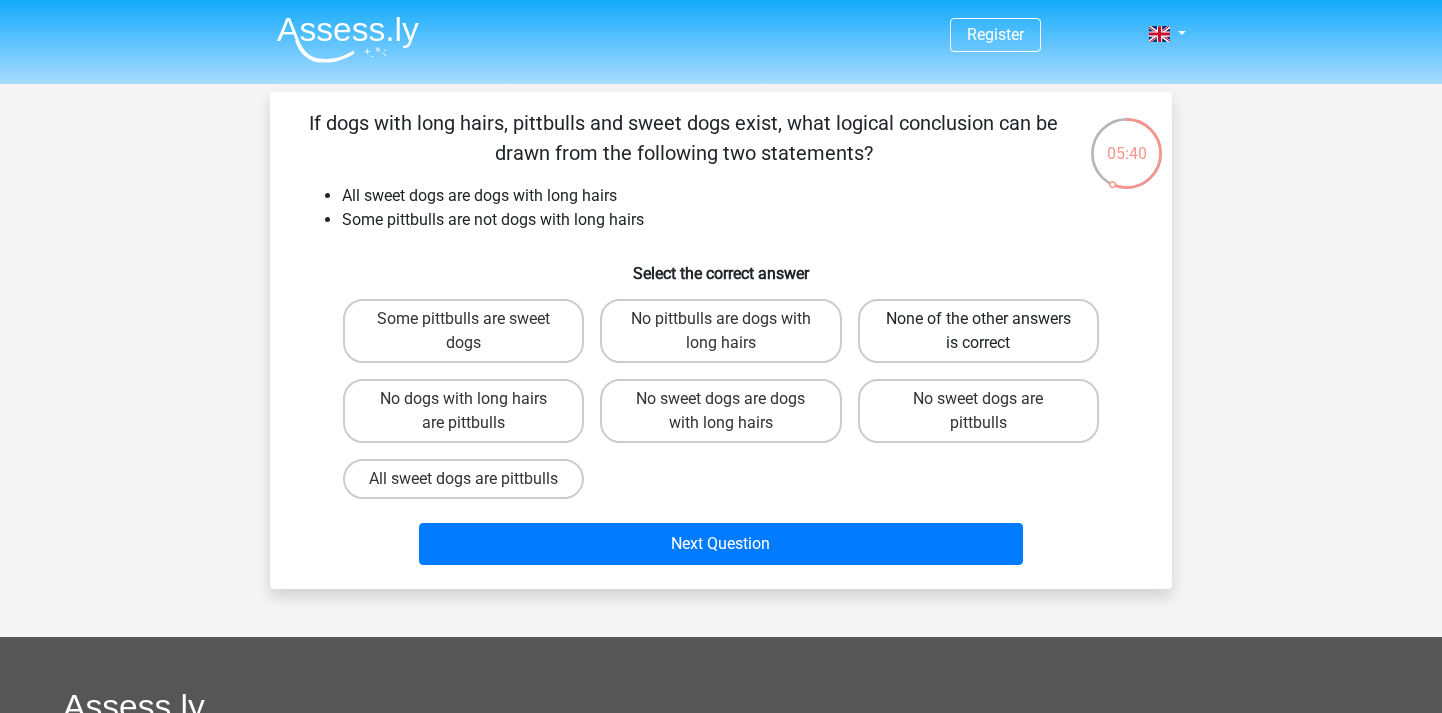 click on "None of the other answers is correct" at bounding box center (978, 331) 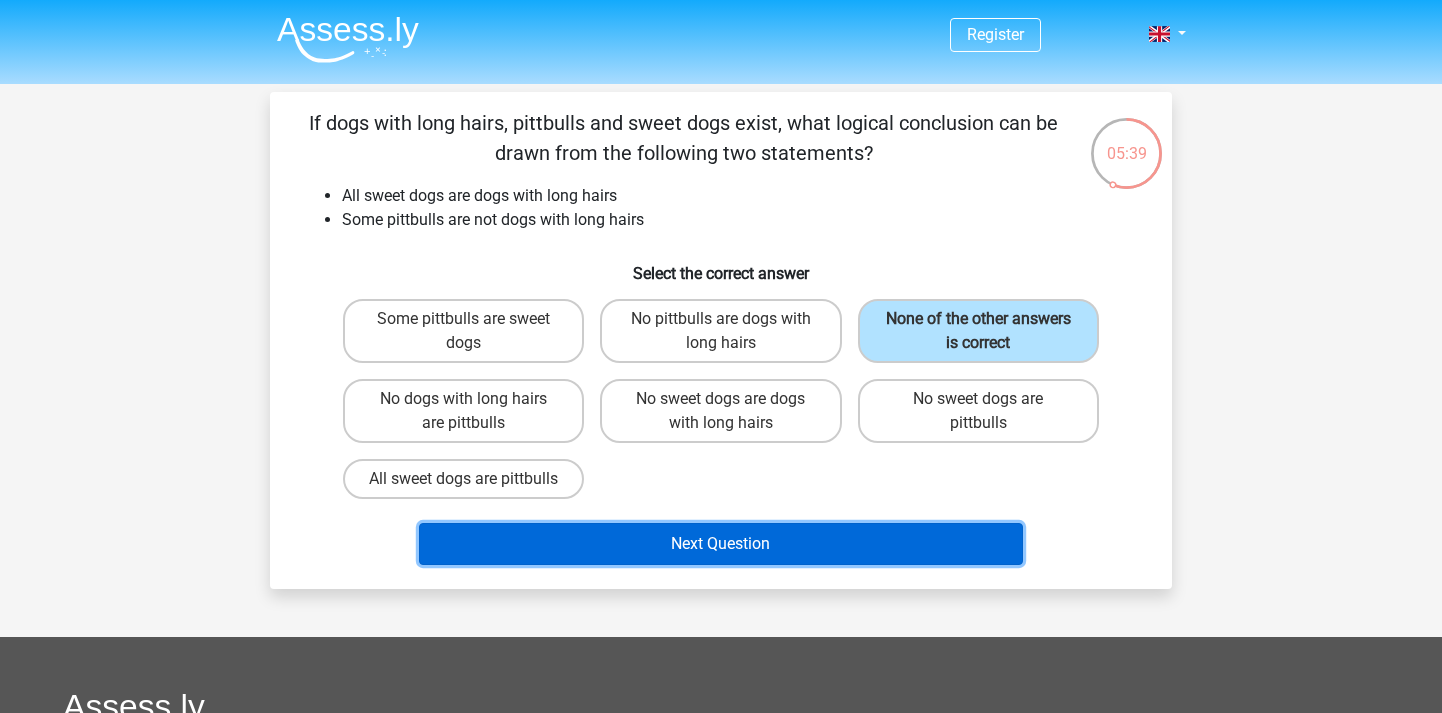 click on "Next Question" at bounding box center [721, 544] 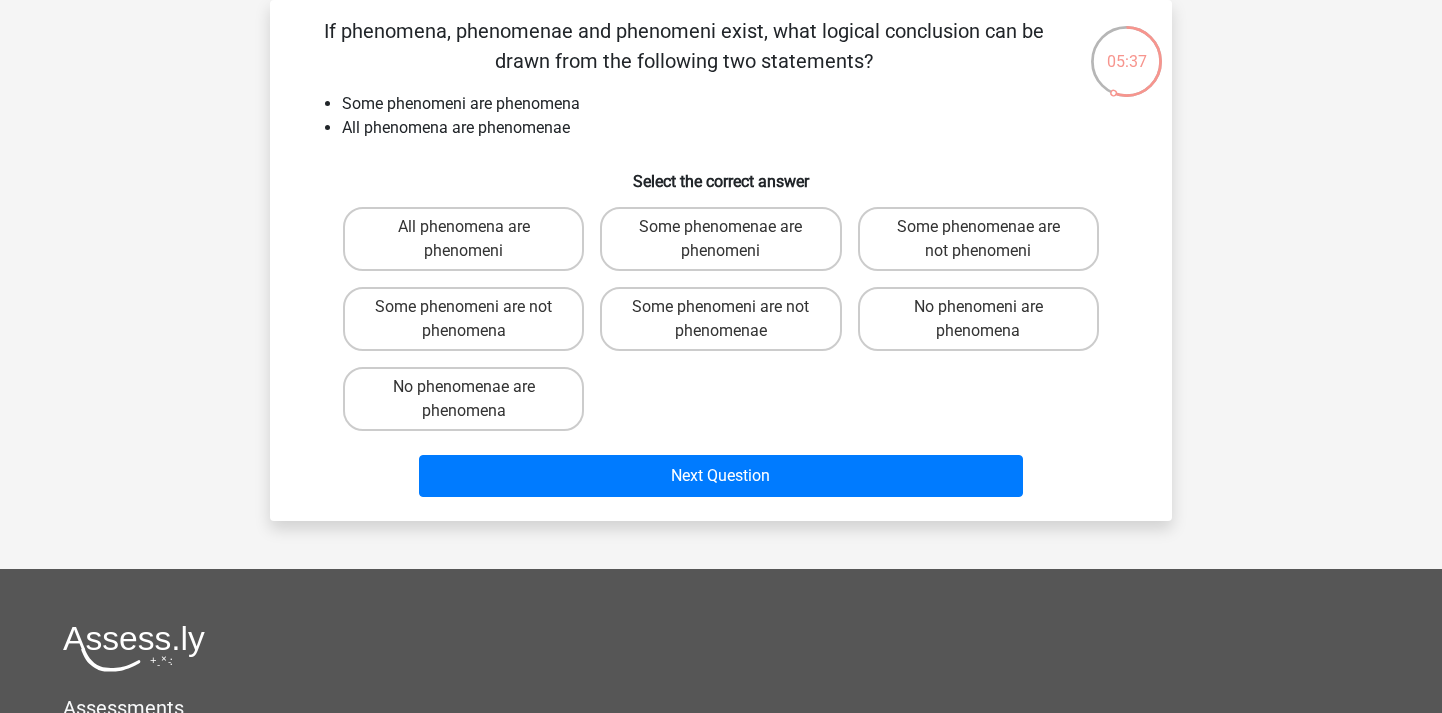 scroll, scrollTop: 0, scrollLeft: 0, axis: both 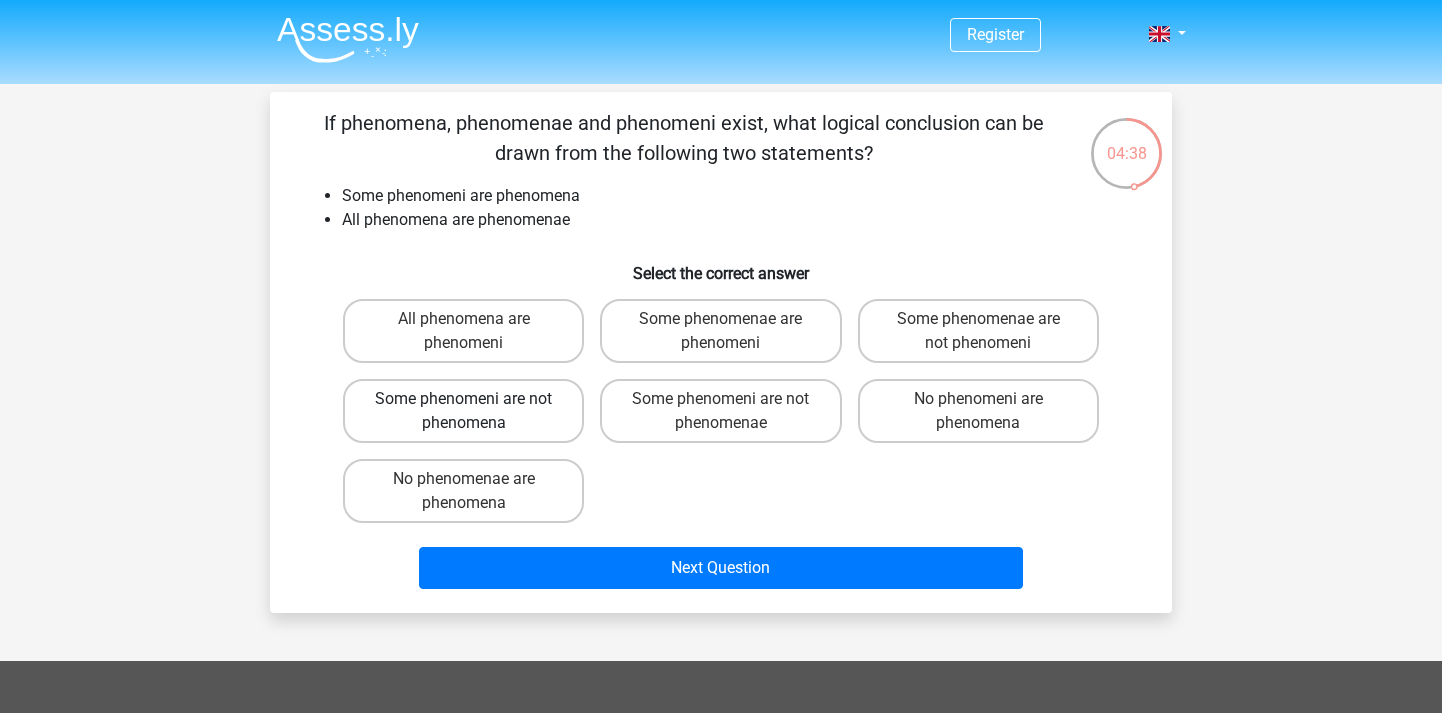 click on "Some phenomeni are not phenomena" at bounding box center [463, 411] 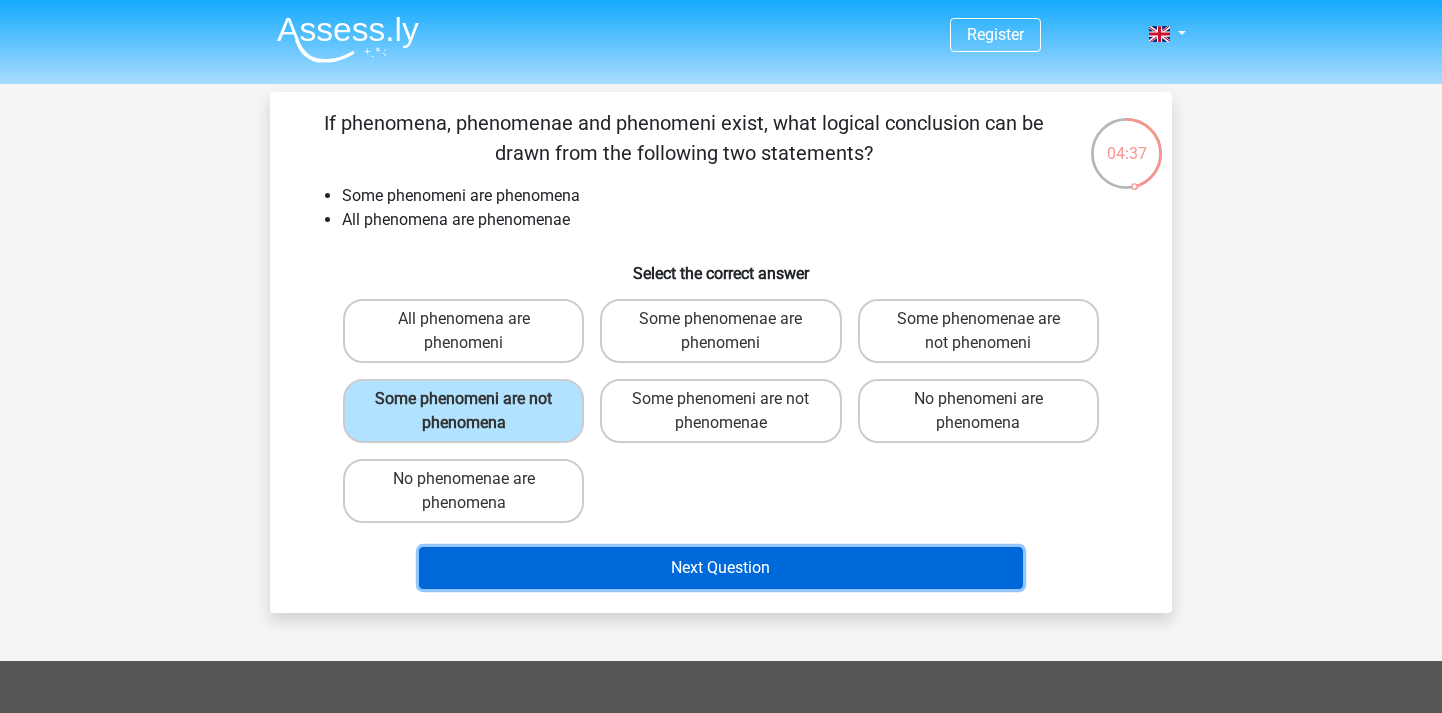 click on "Next Question" at bounding box center (721, 568) 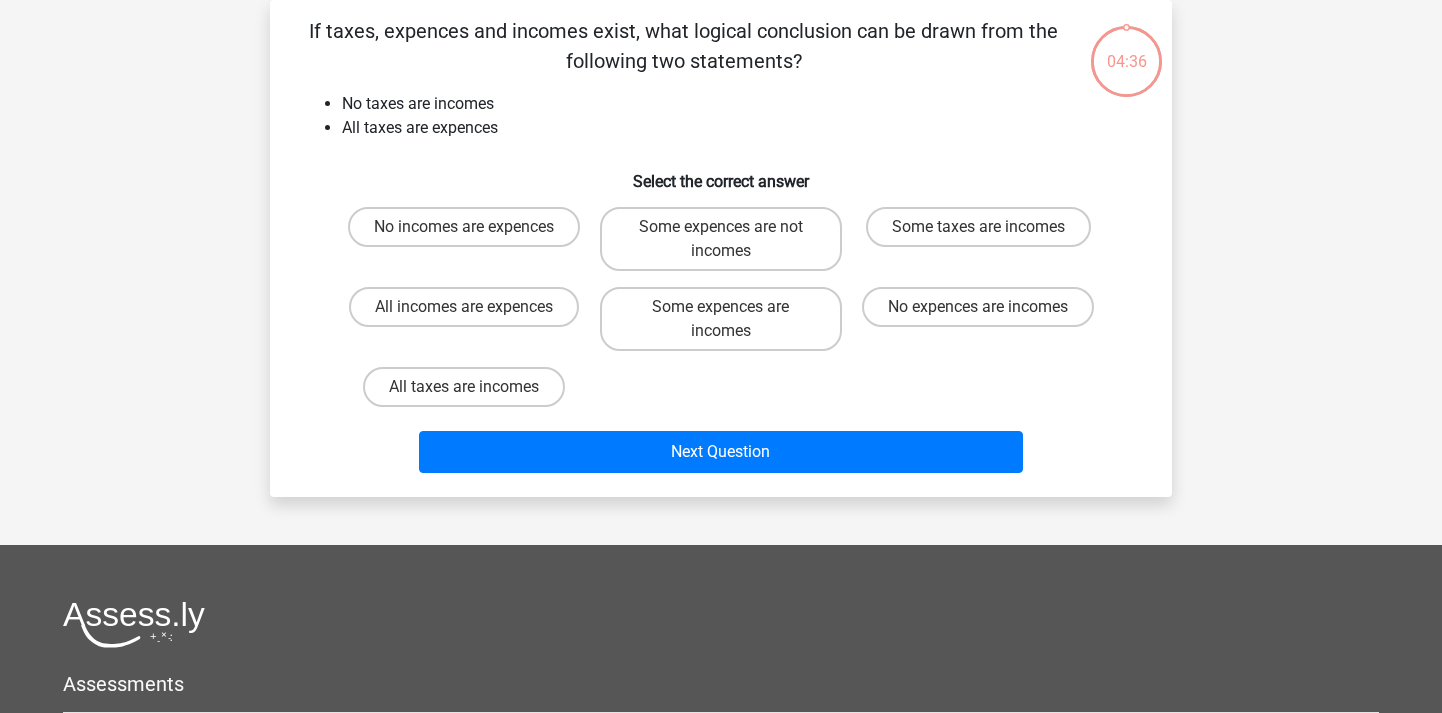 scroll, scrollTop: 0, scrollLeft: 0, axis: both 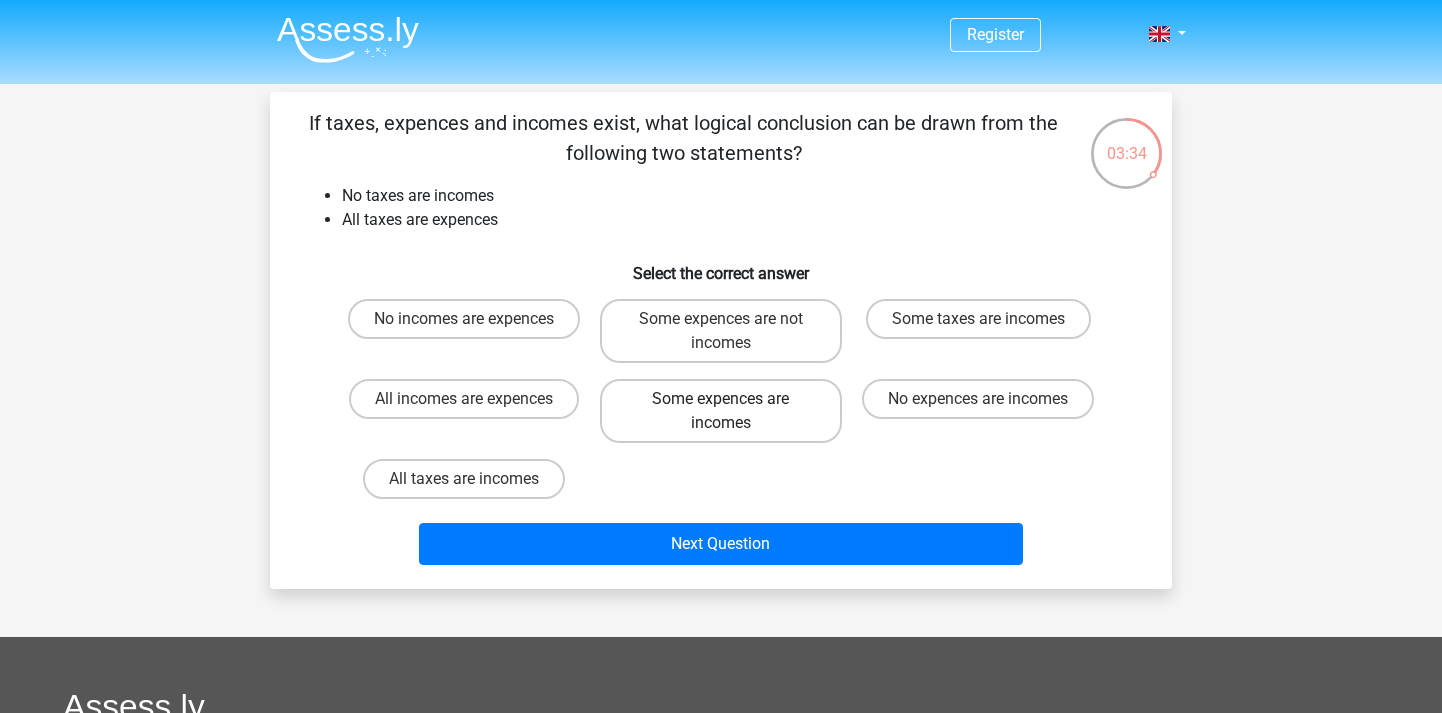click on "Some expences are incomes" at bounding box center [720, 411] 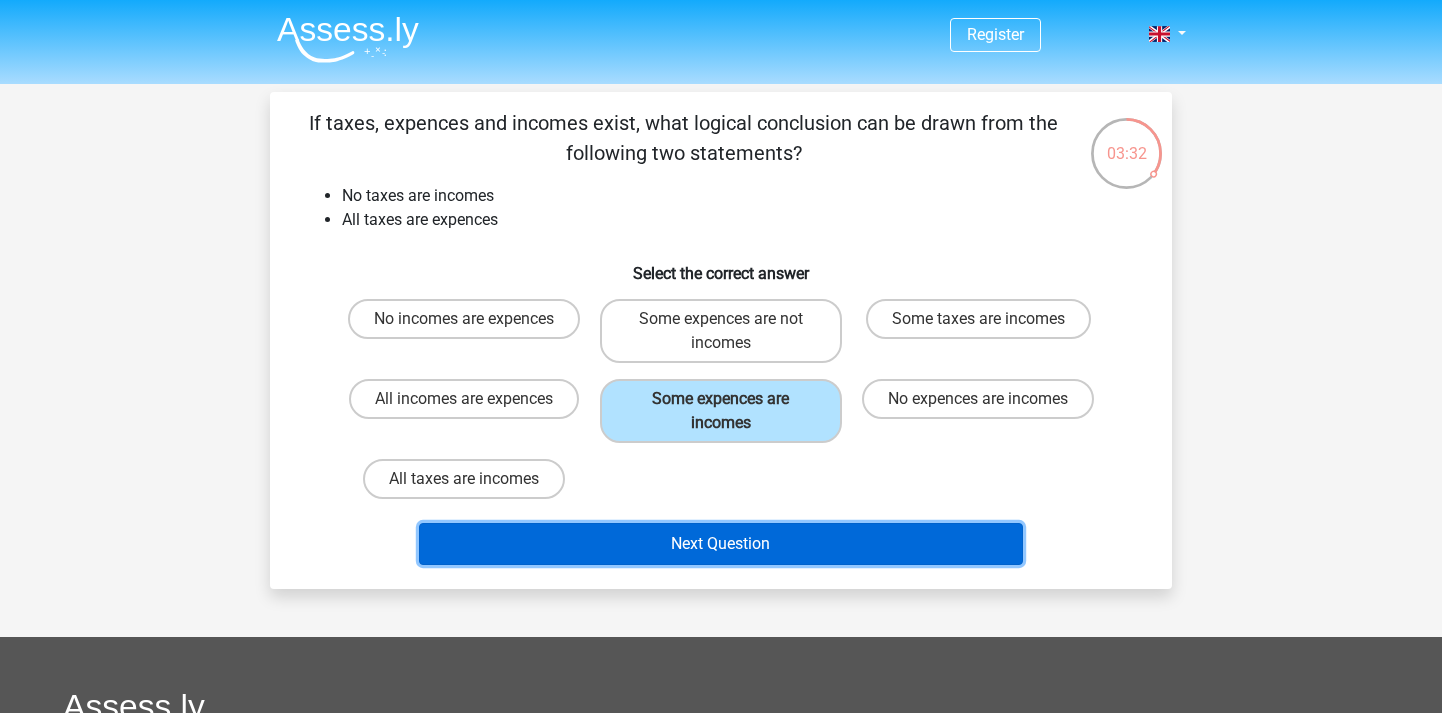 click on "Next Question" at bounding box center (721, 544) 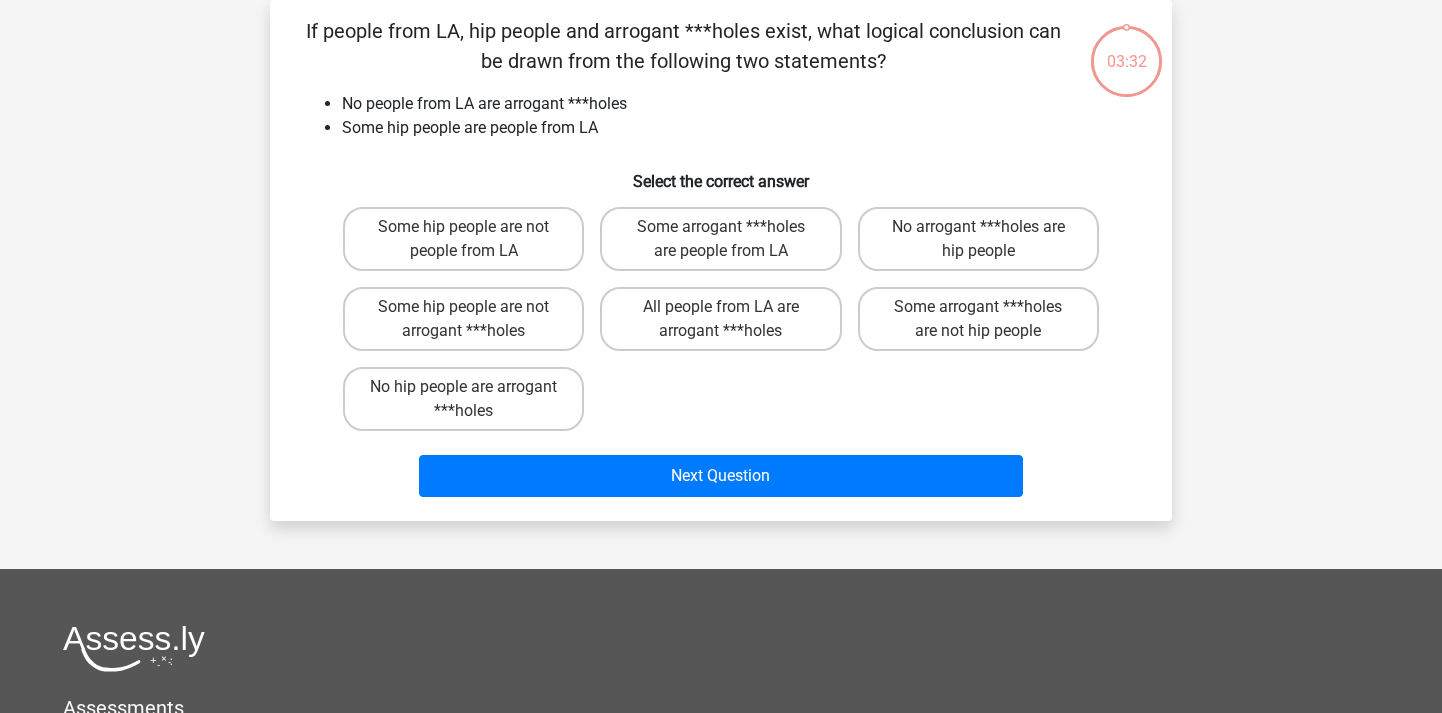 scroll, scrollTop: 0, scrollLeft: 0, axis: both 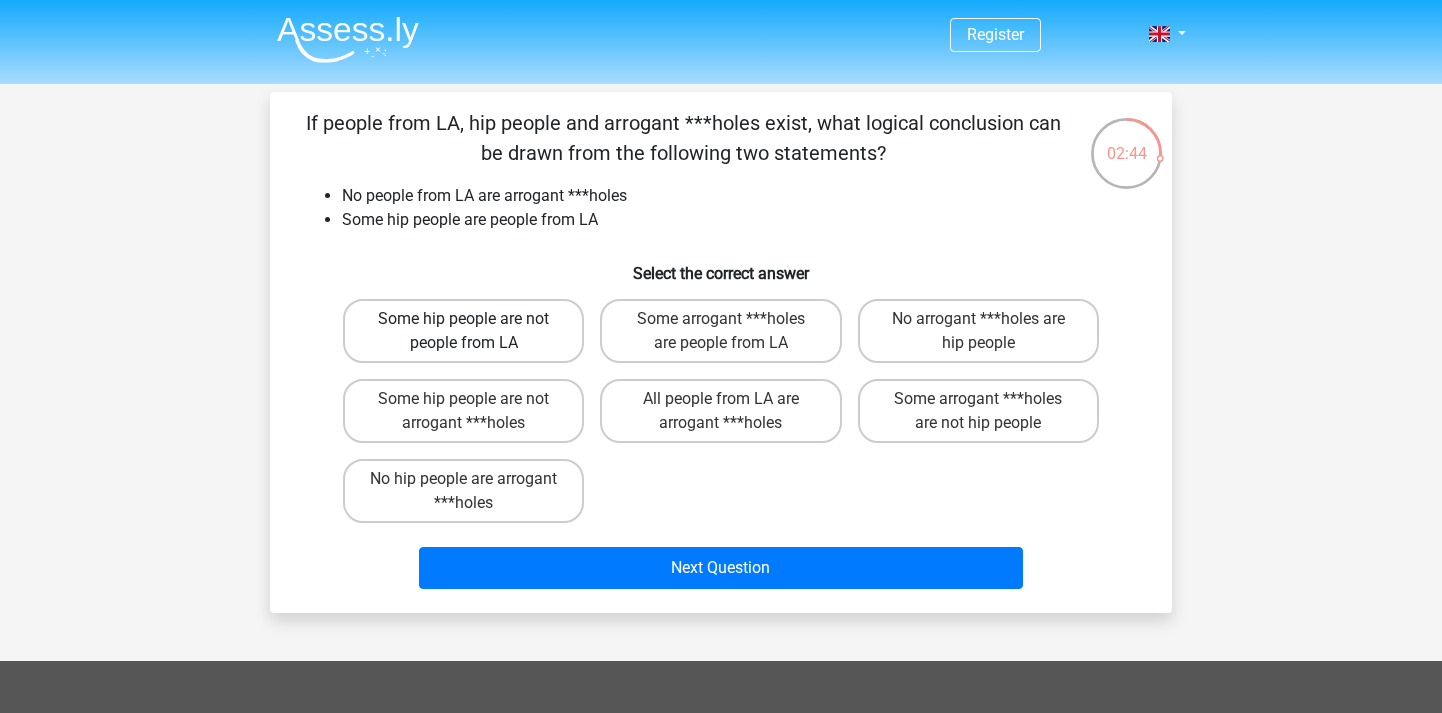 click on "Some hip people are not people from LA" at bounding box center [463, 331] 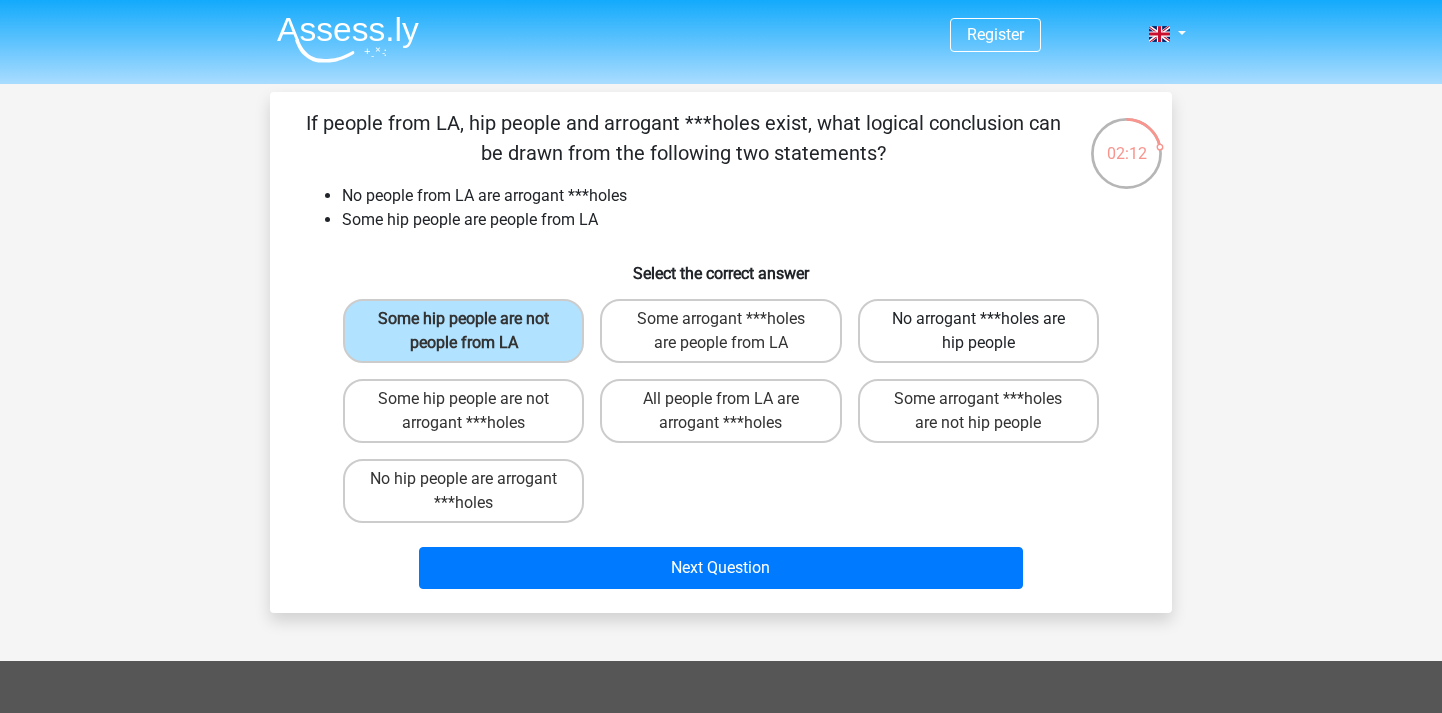 click on "No arrogant ***holes are hip people" at bounding box center [978, 331] 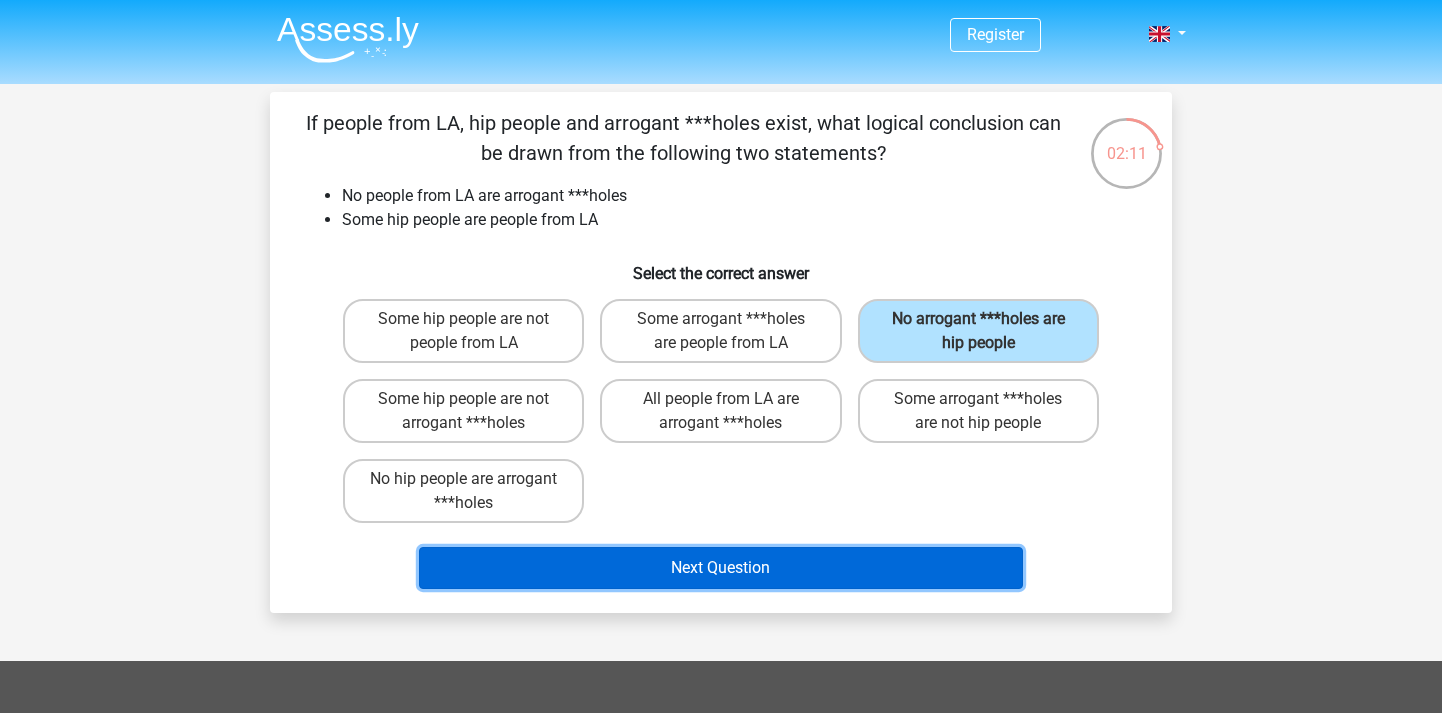 click on "Next Question" at bounding box center [721, 568] 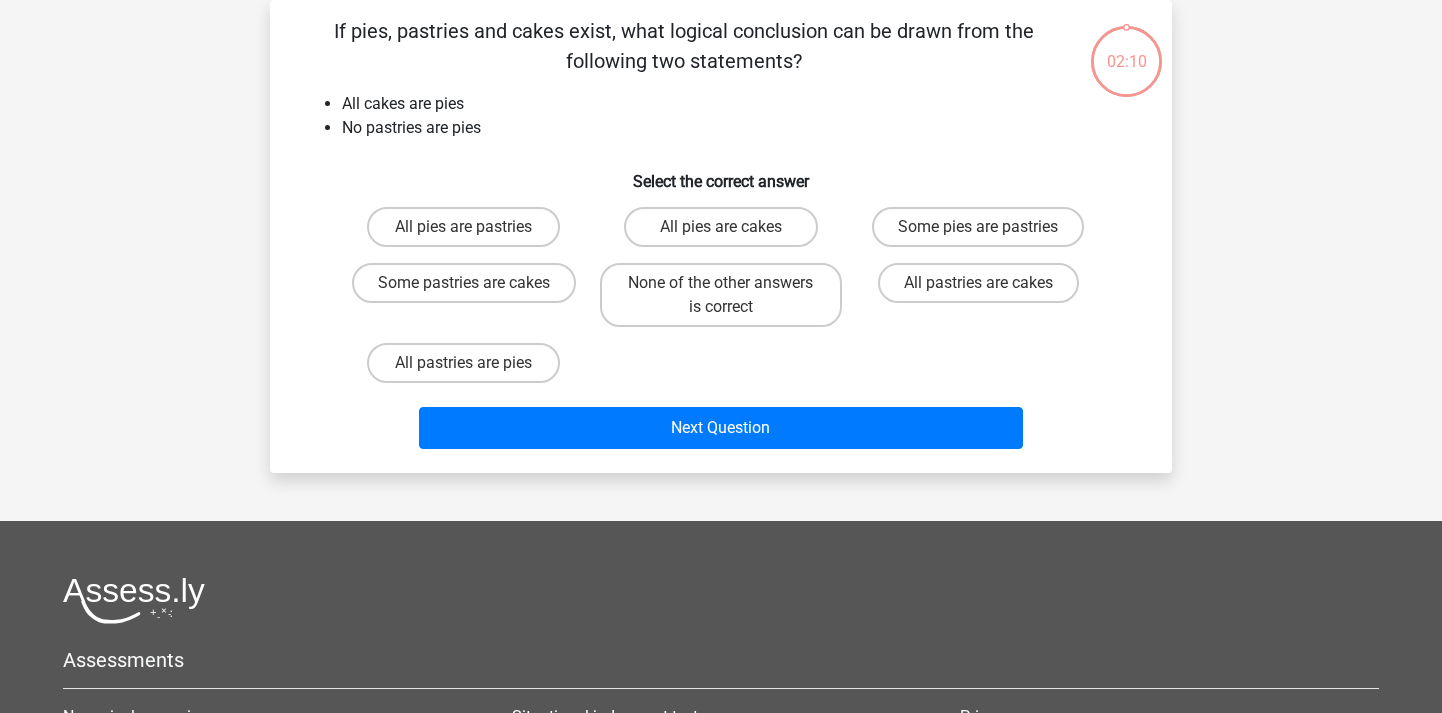 scroll, scrollTop: 0, scrollLeft: 0, axis: both 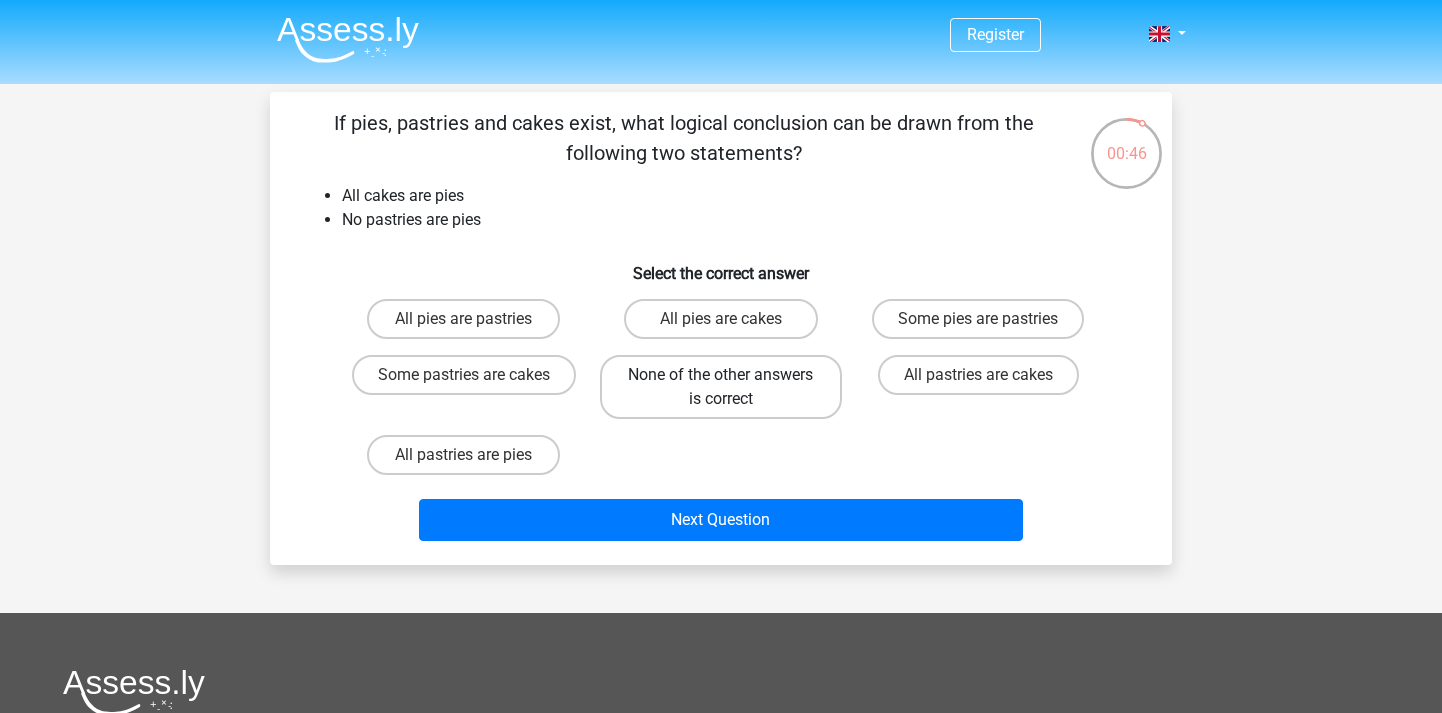 click on "None of the other answers is correct" at bounding box center (720, 387) 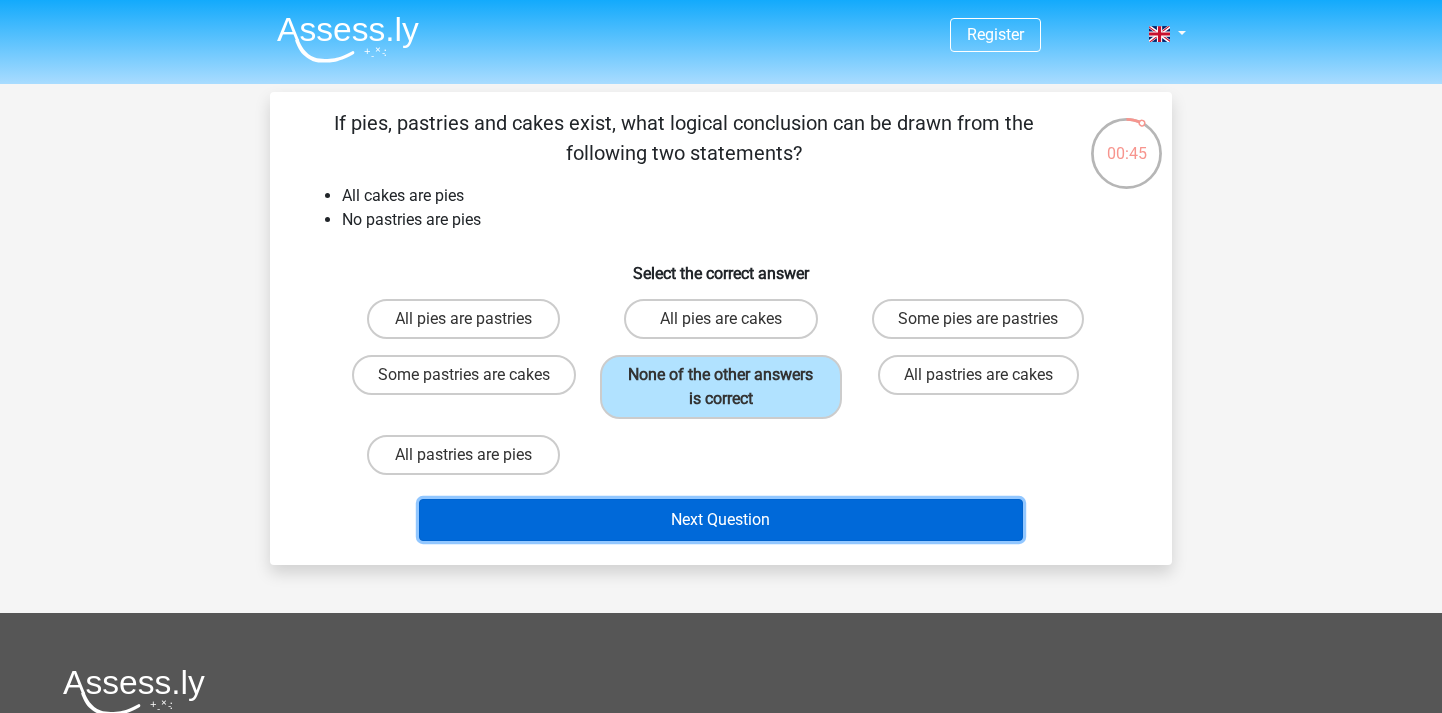 click on "Next Question" at bounding box center [721, 520] 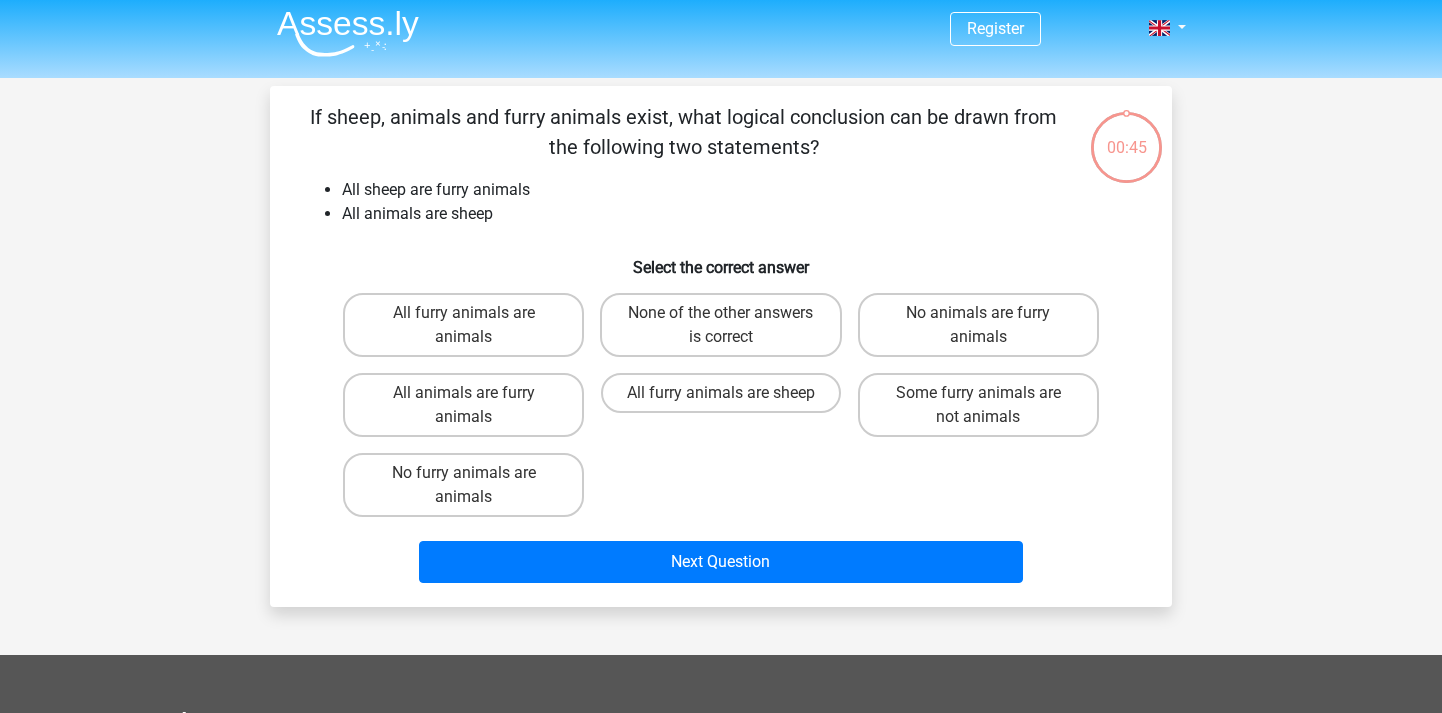 scroll, scrollTop: 1, scrollLeft: 0, axis: vertical 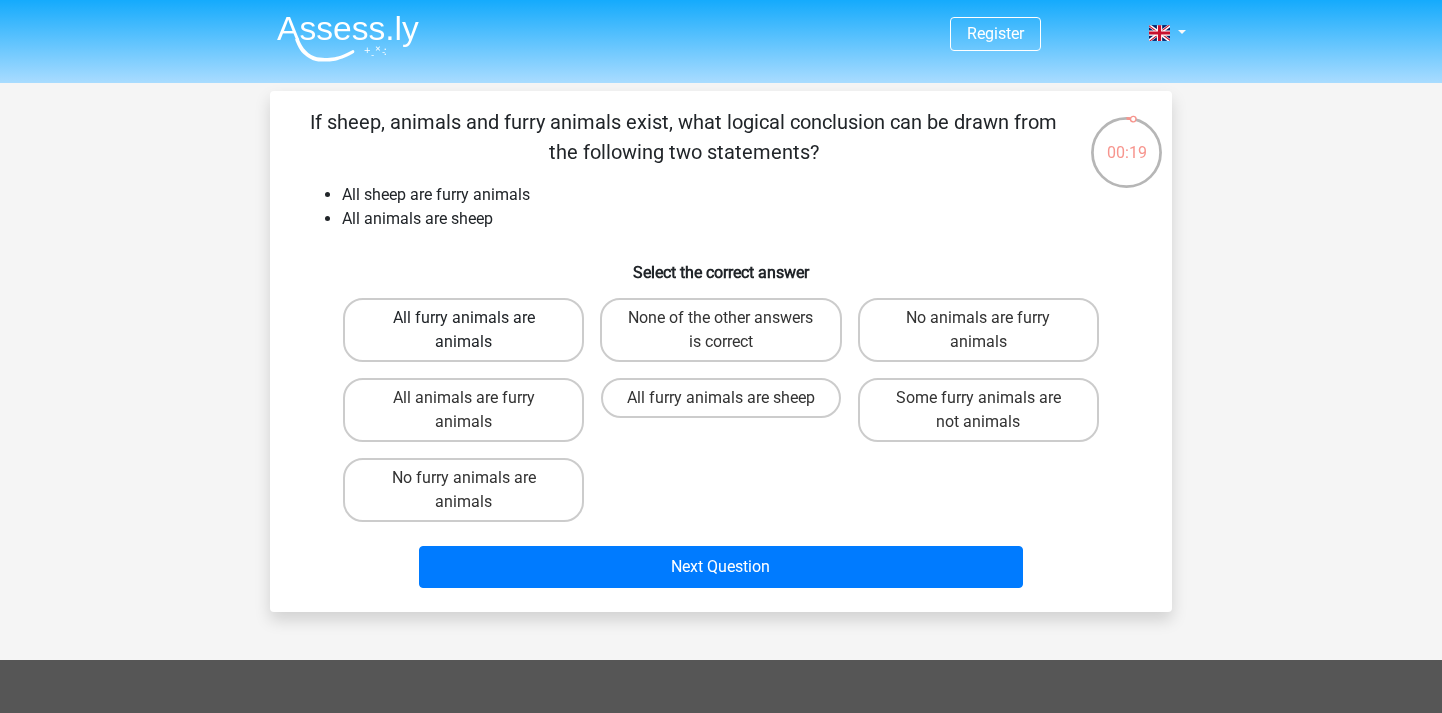 click on "All furry animals are animals" at bounding box center [463, 330] 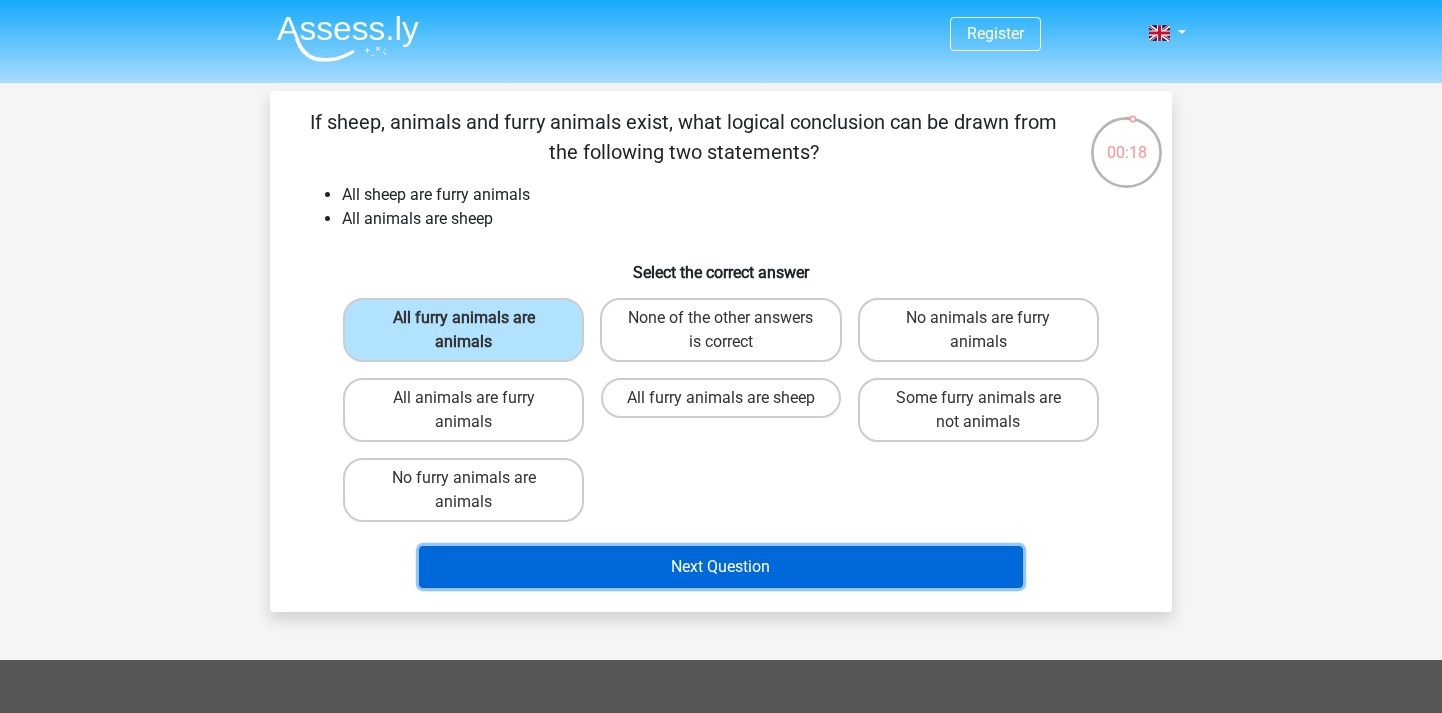 click on "Next Question" at bounding box center (721, 567) 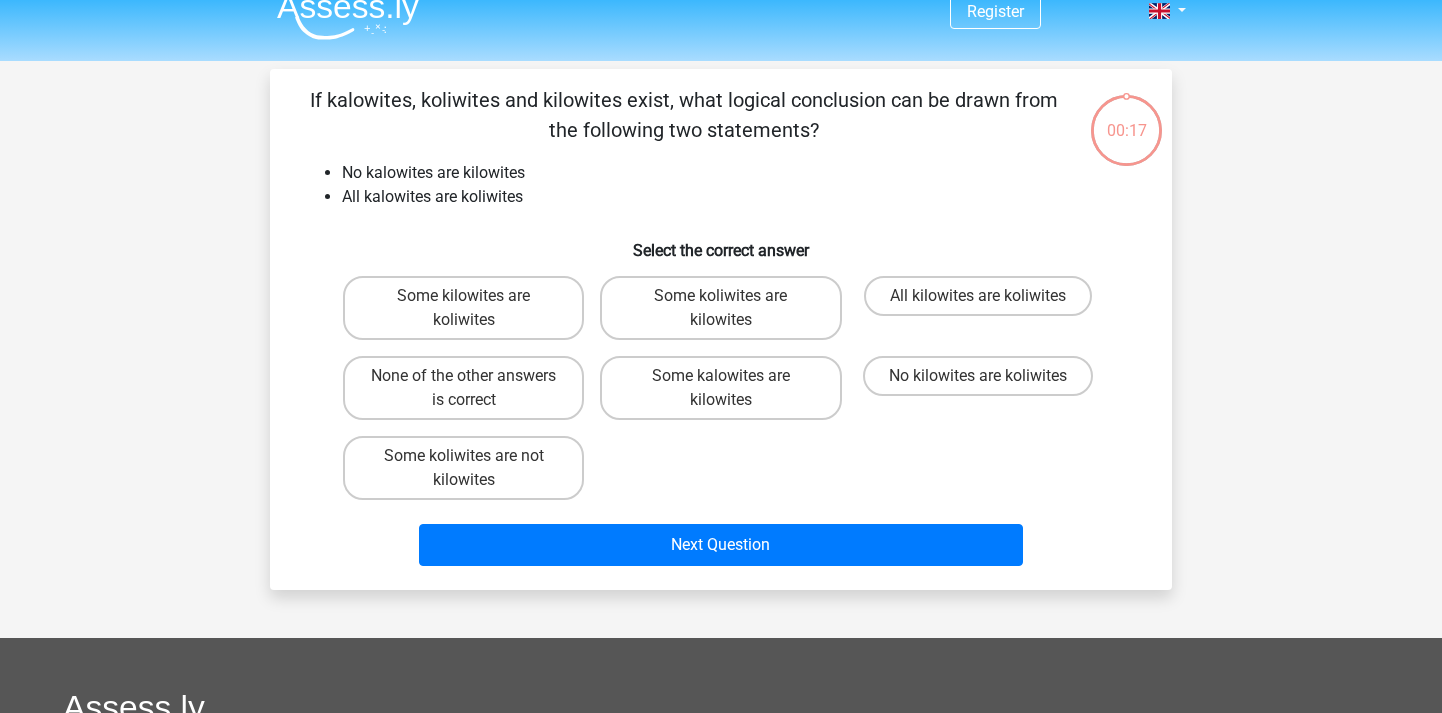 scroll, scrollTop: 0, scrollLeft: 0, axis: both 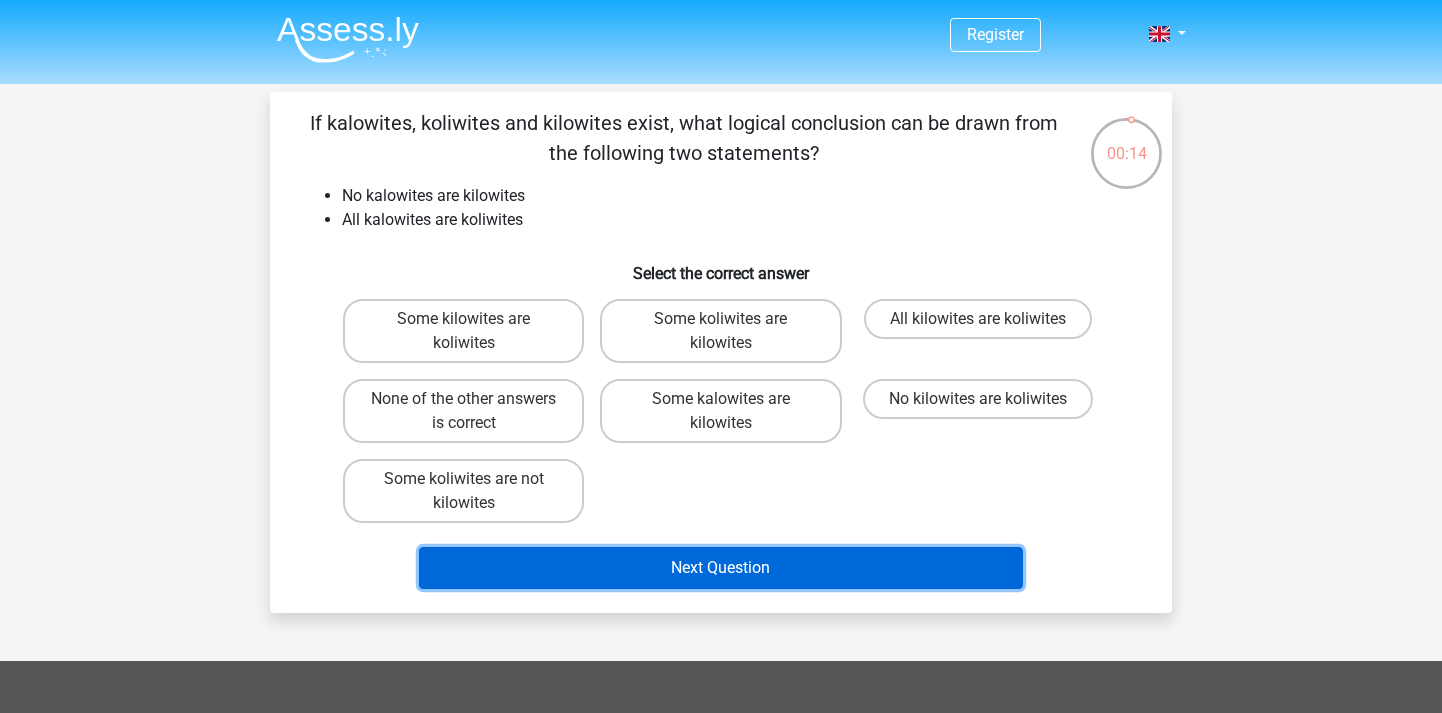 click on "Next Question" at bounding box center (721, 568) 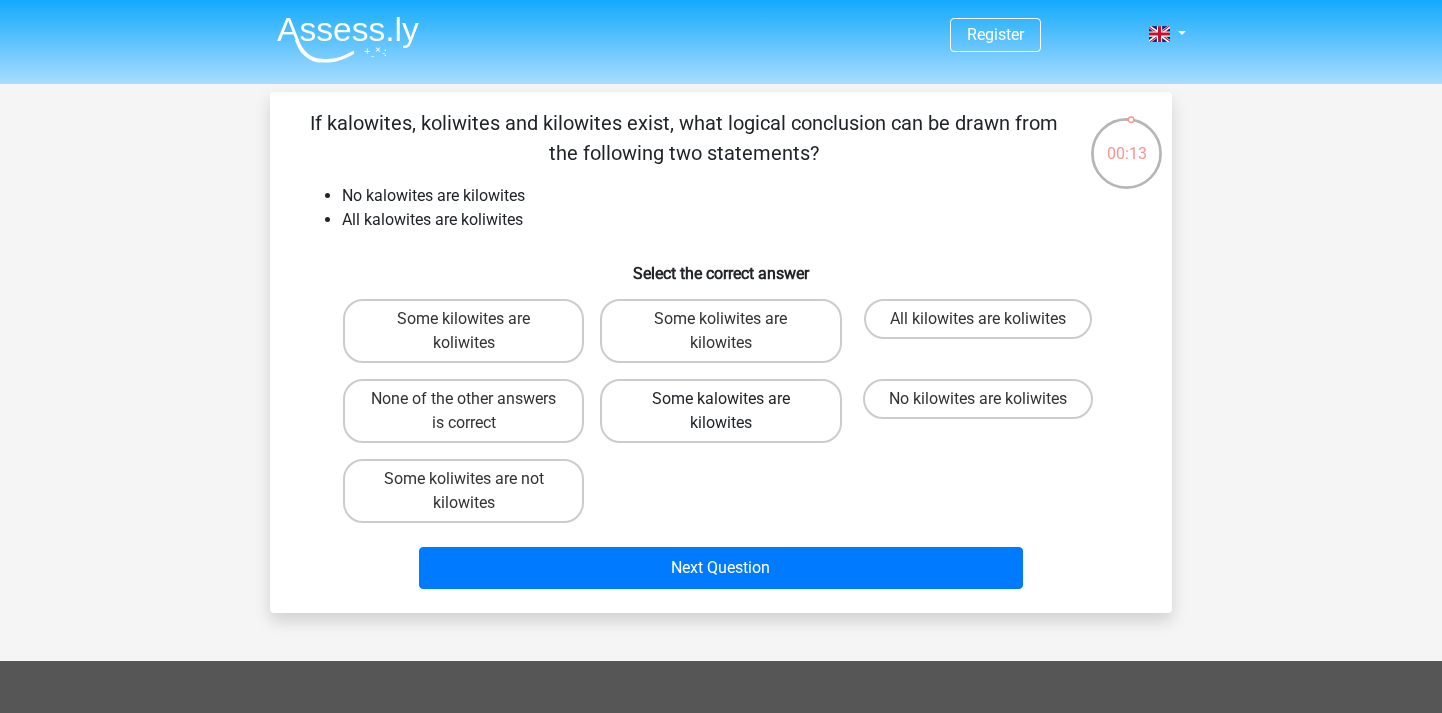 click on "Some kalowites are kilowites" at bounding box center [720, 411] 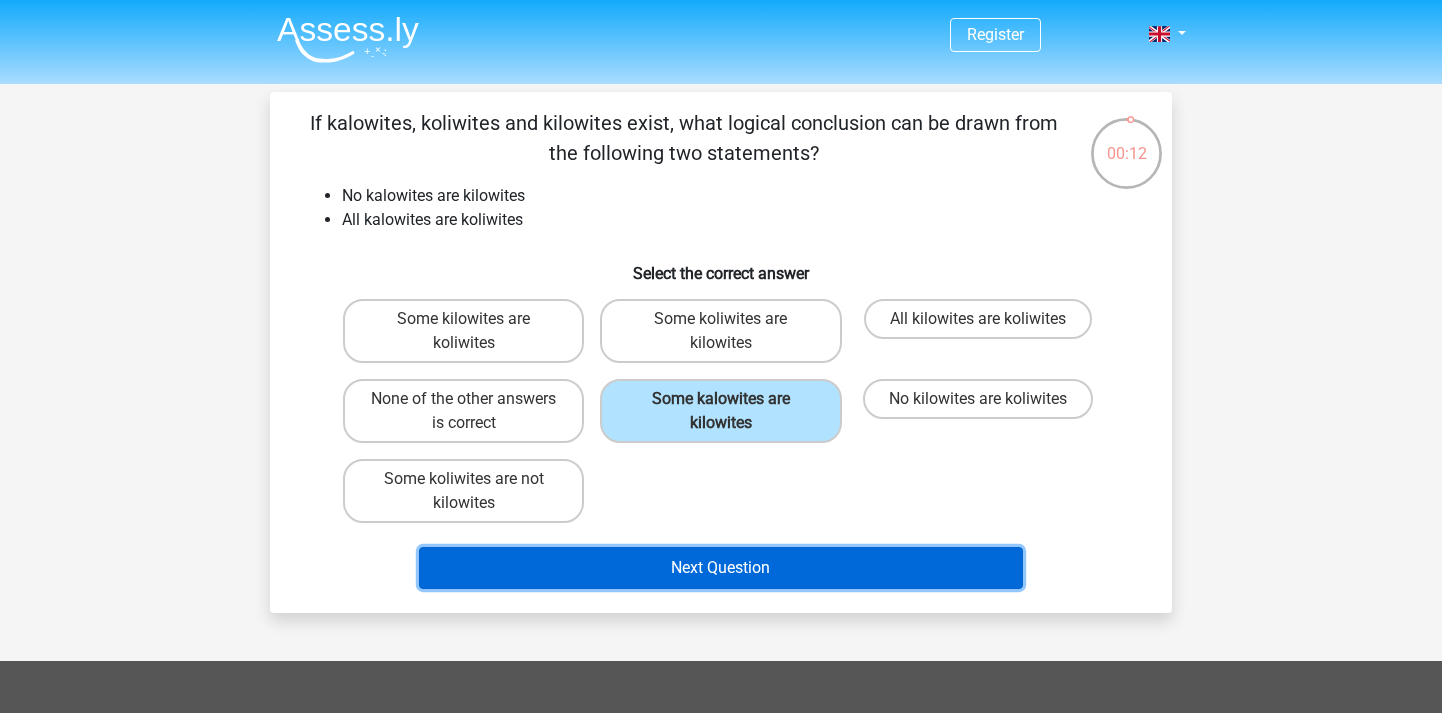 click on "Next Question" at bounding box center (721, 568) 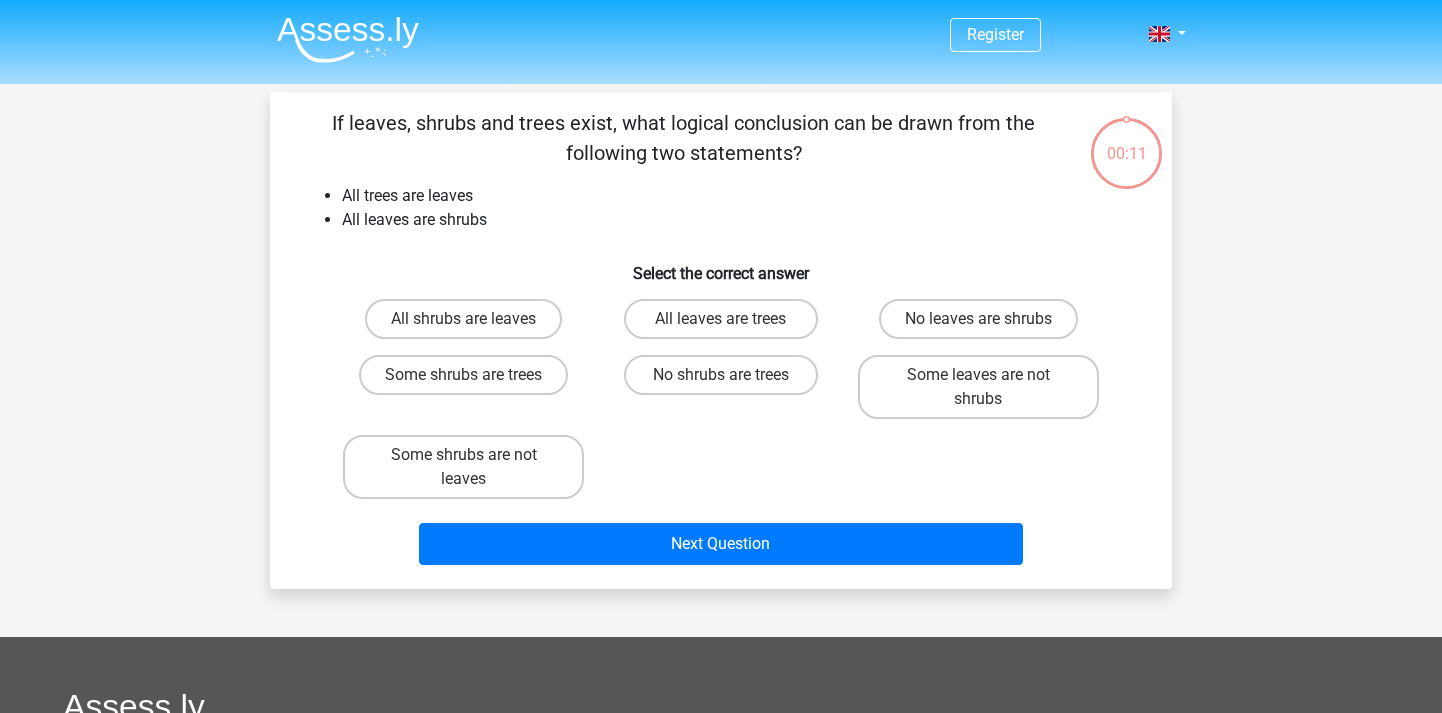 scroll, scrollTop: 92, scrollLeft: 0, axis: vertical 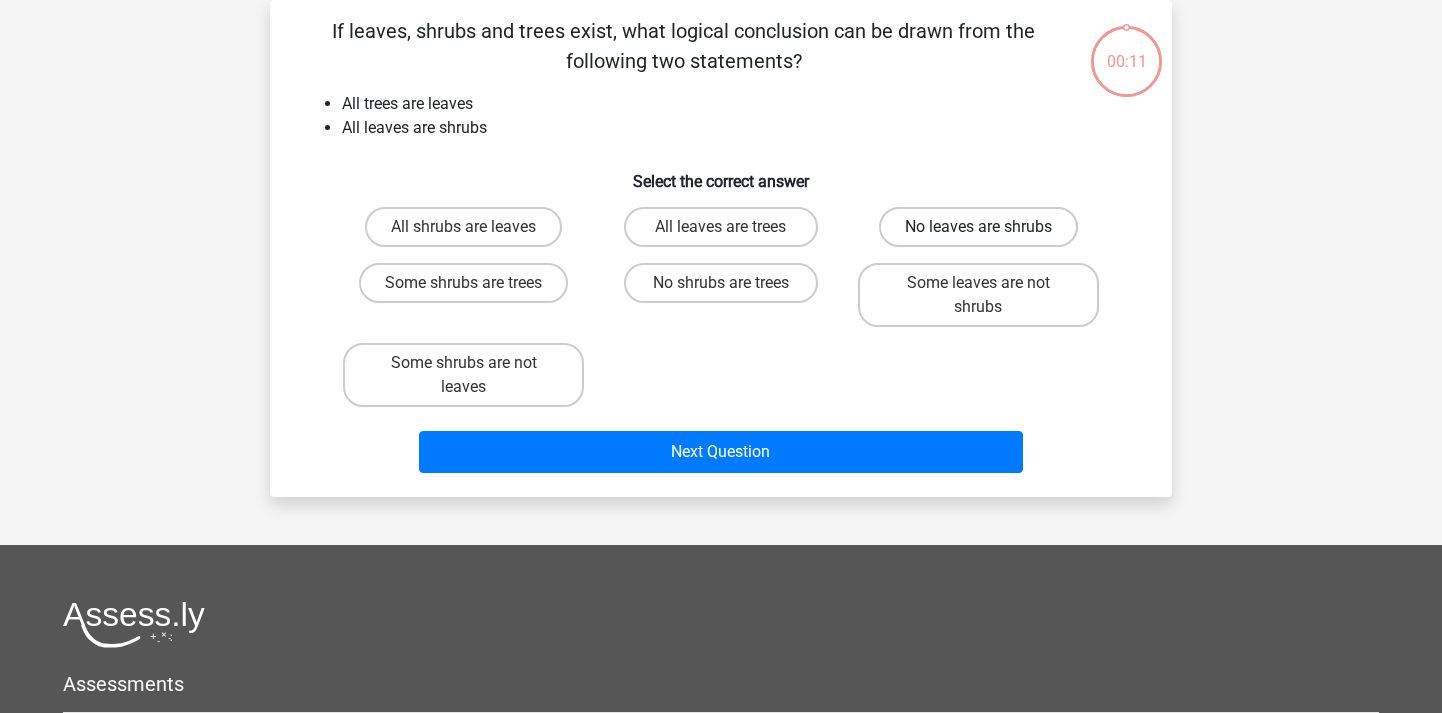 click on "No leaves are shrubs" at bounding box center [978, 227] 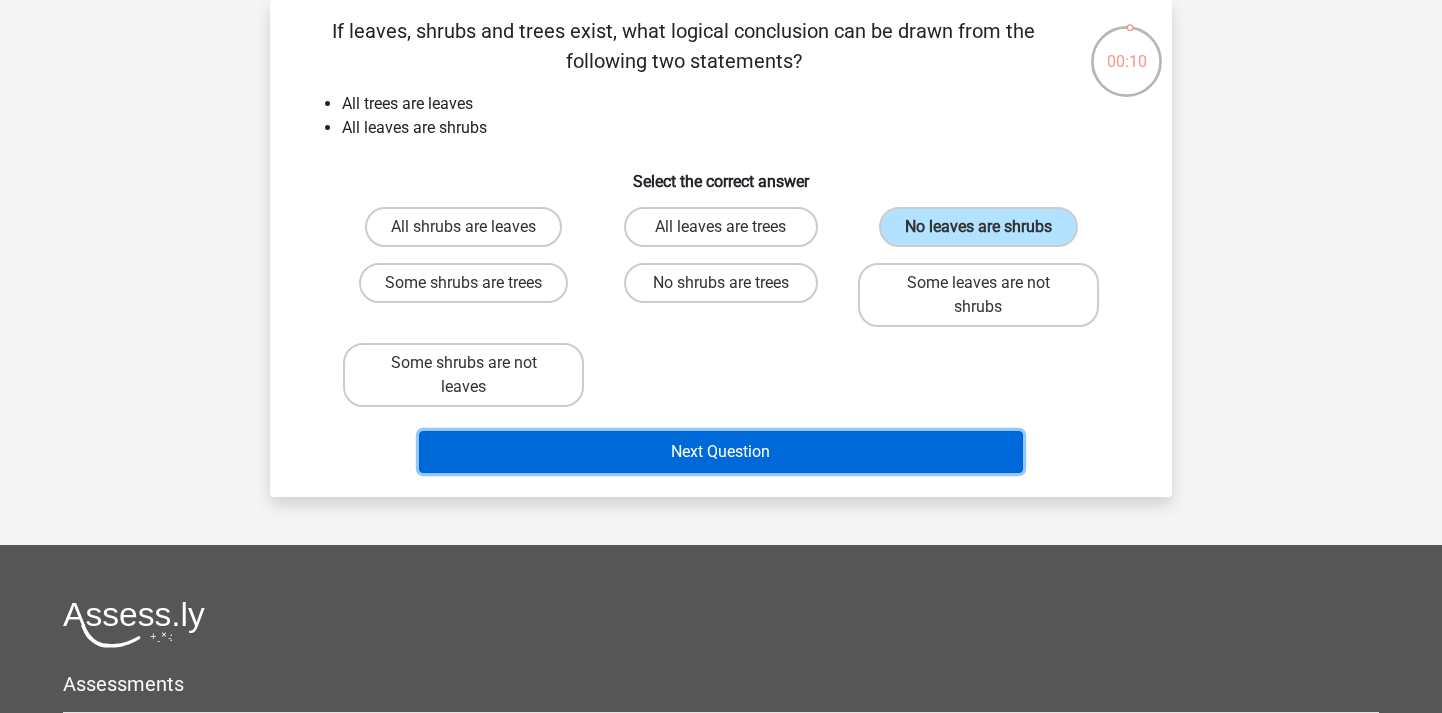 click on "Next Question" at bounding box center (721, 452) 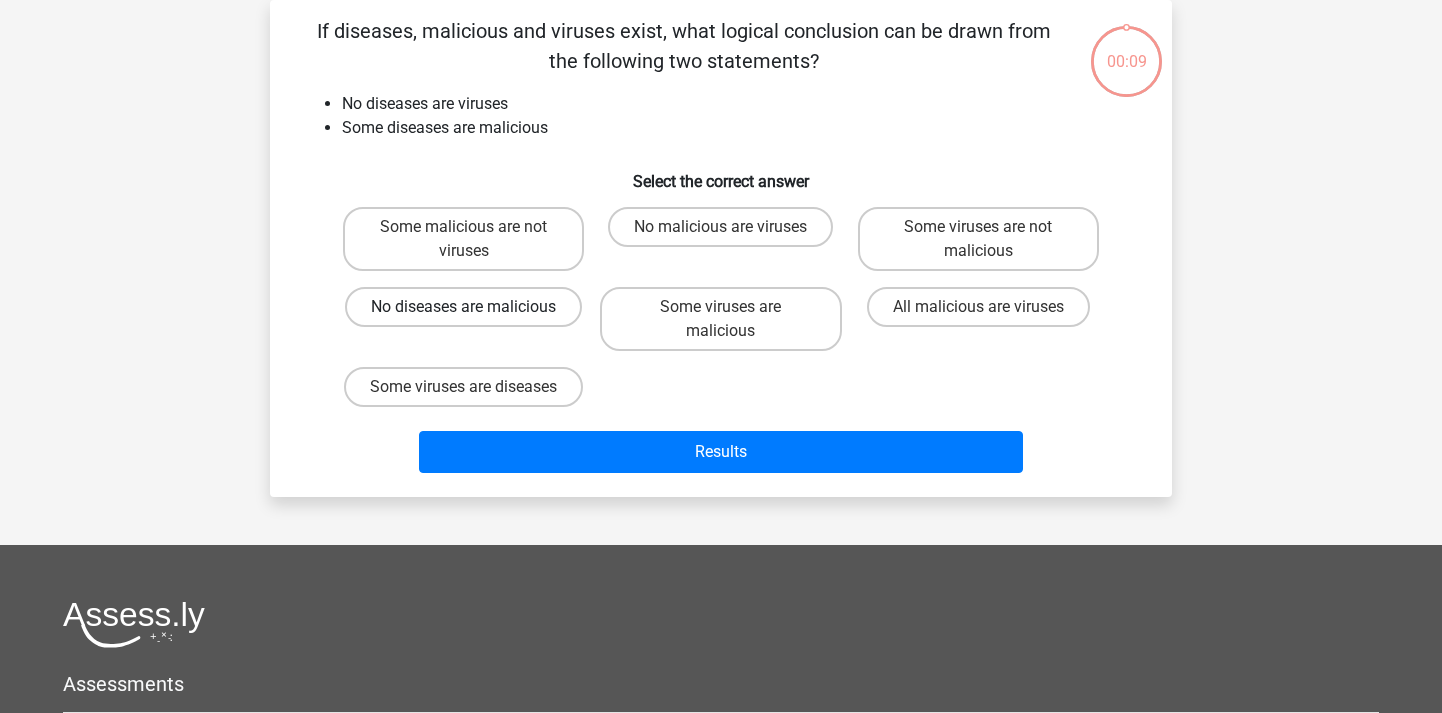 click on "No diseases are malicious" at bounding box center [463, 307] 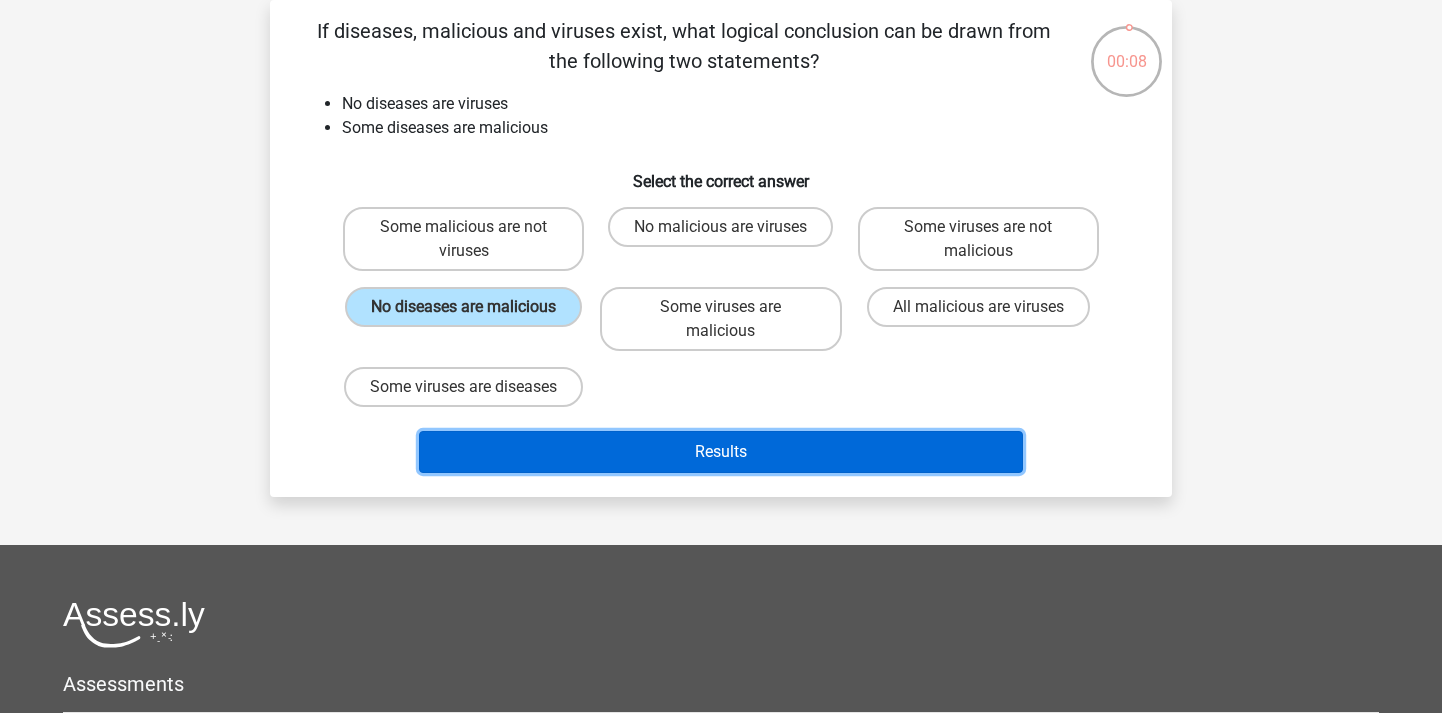 click on "Results" at bounding box center [721, 452] 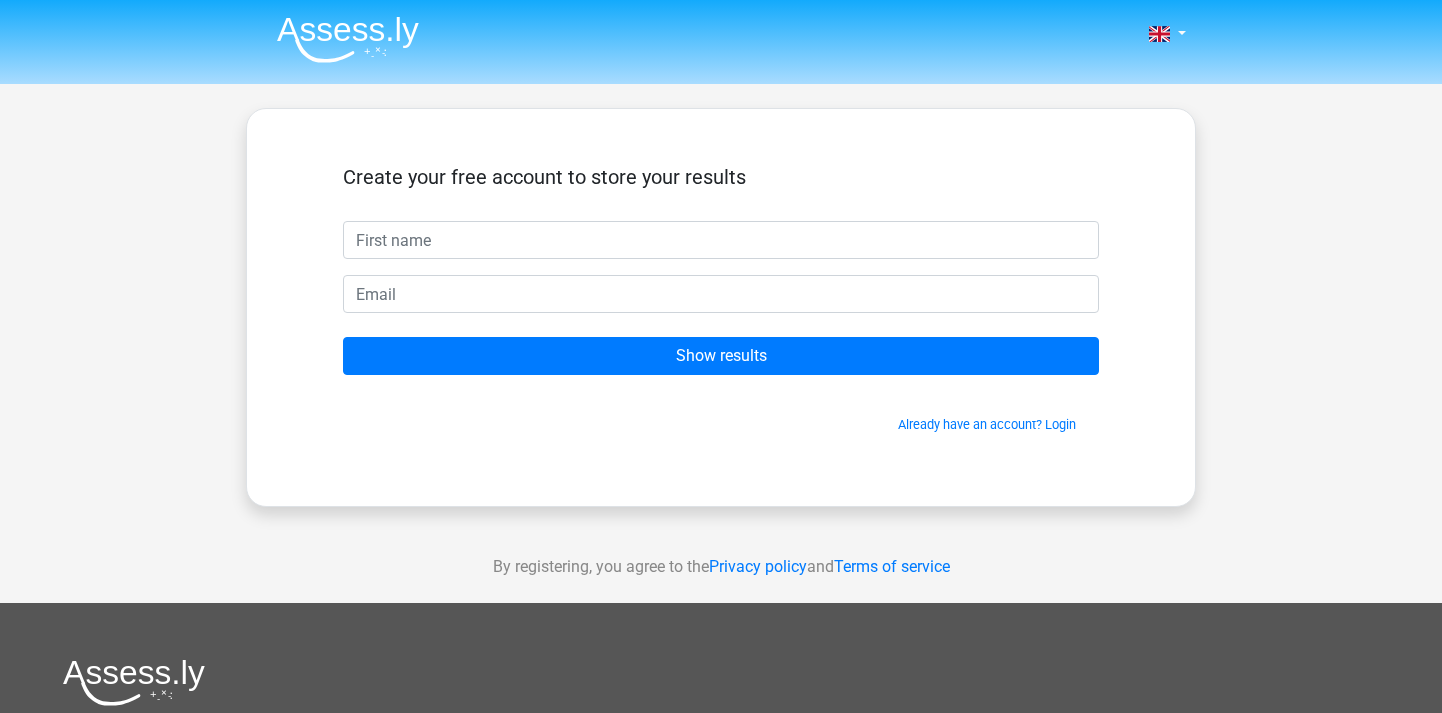 scroll, scrollTop: 0, scrollLeft: 0, axis: both 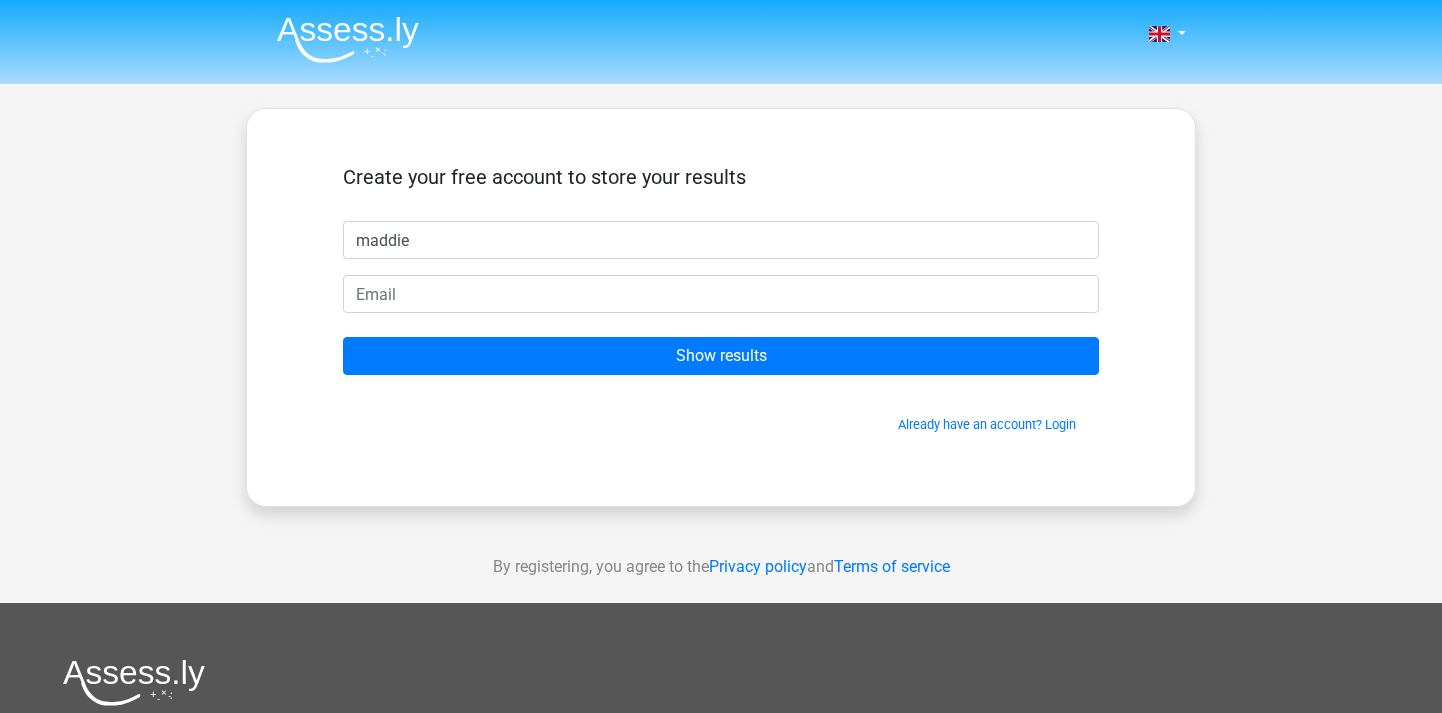 type on "maddie" 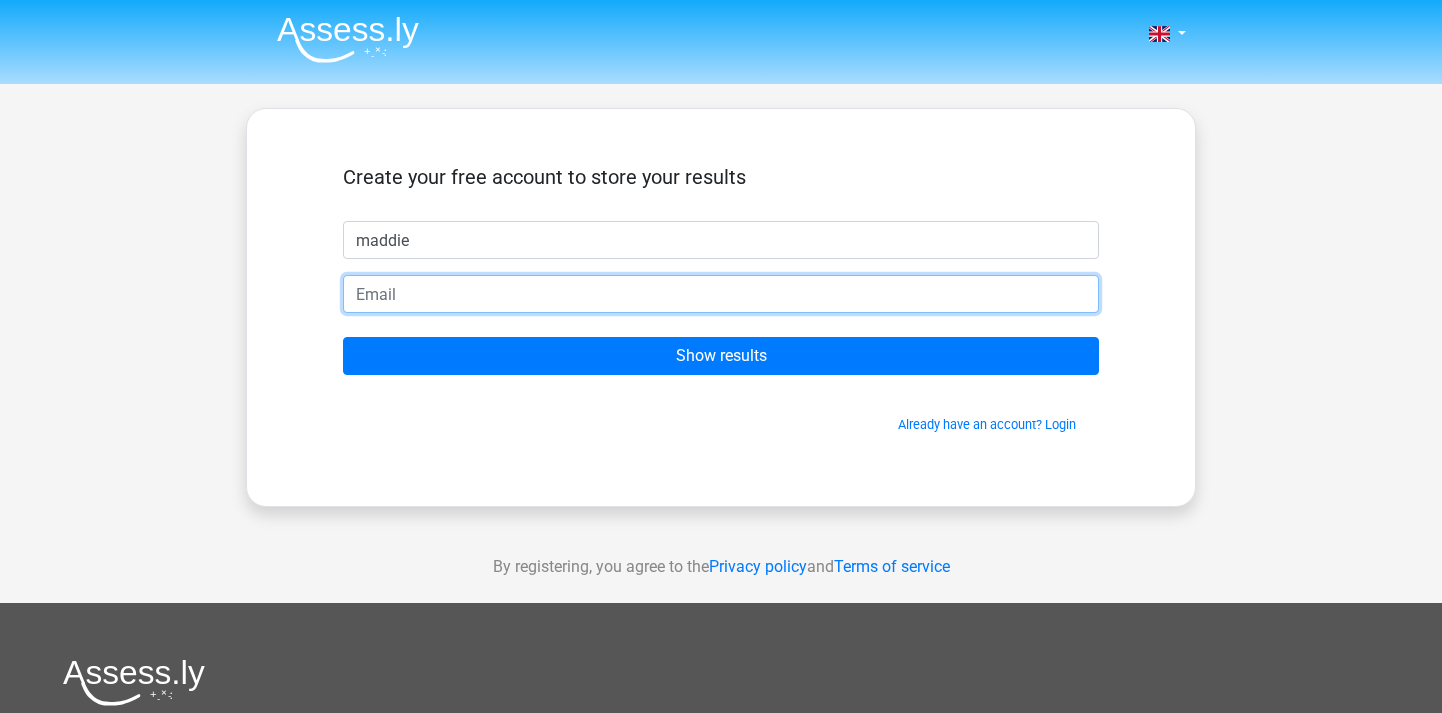 click at bounding box center (721, 294) 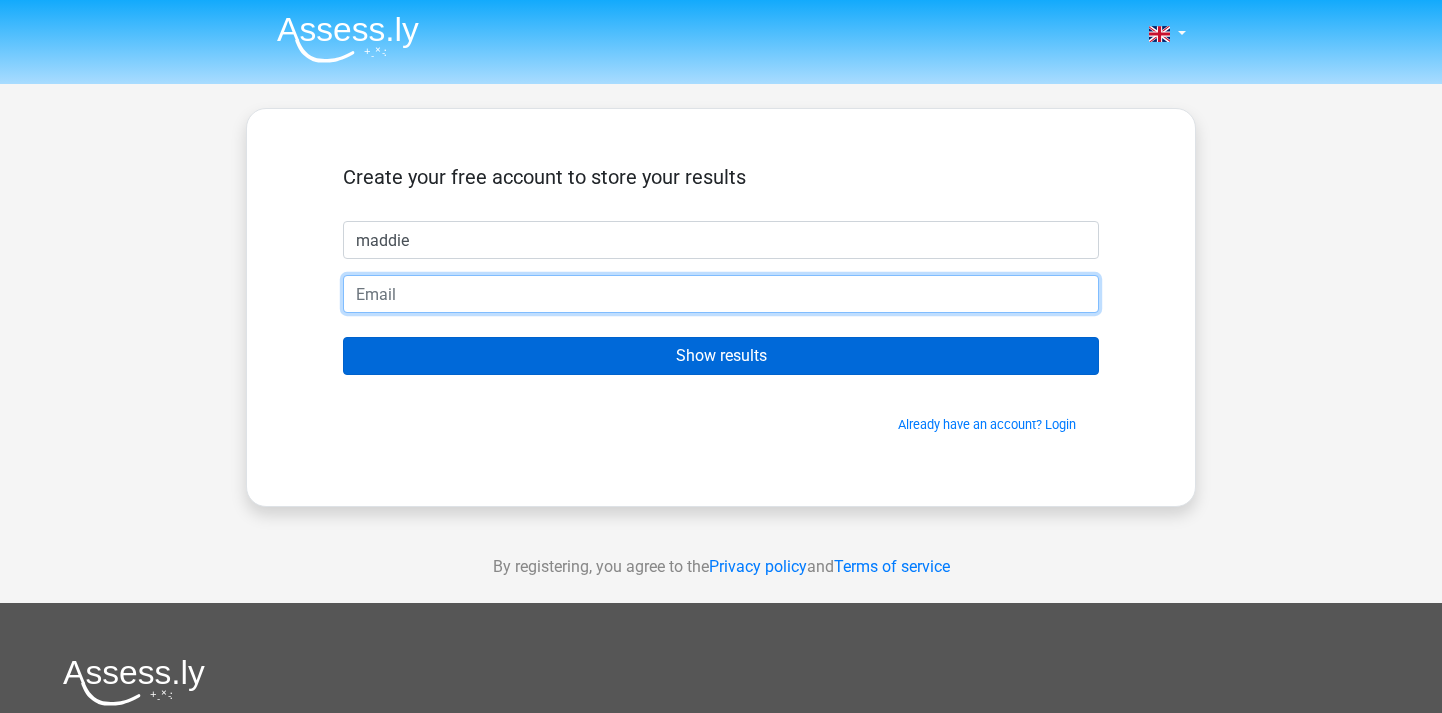 type on "[EMAIL]" 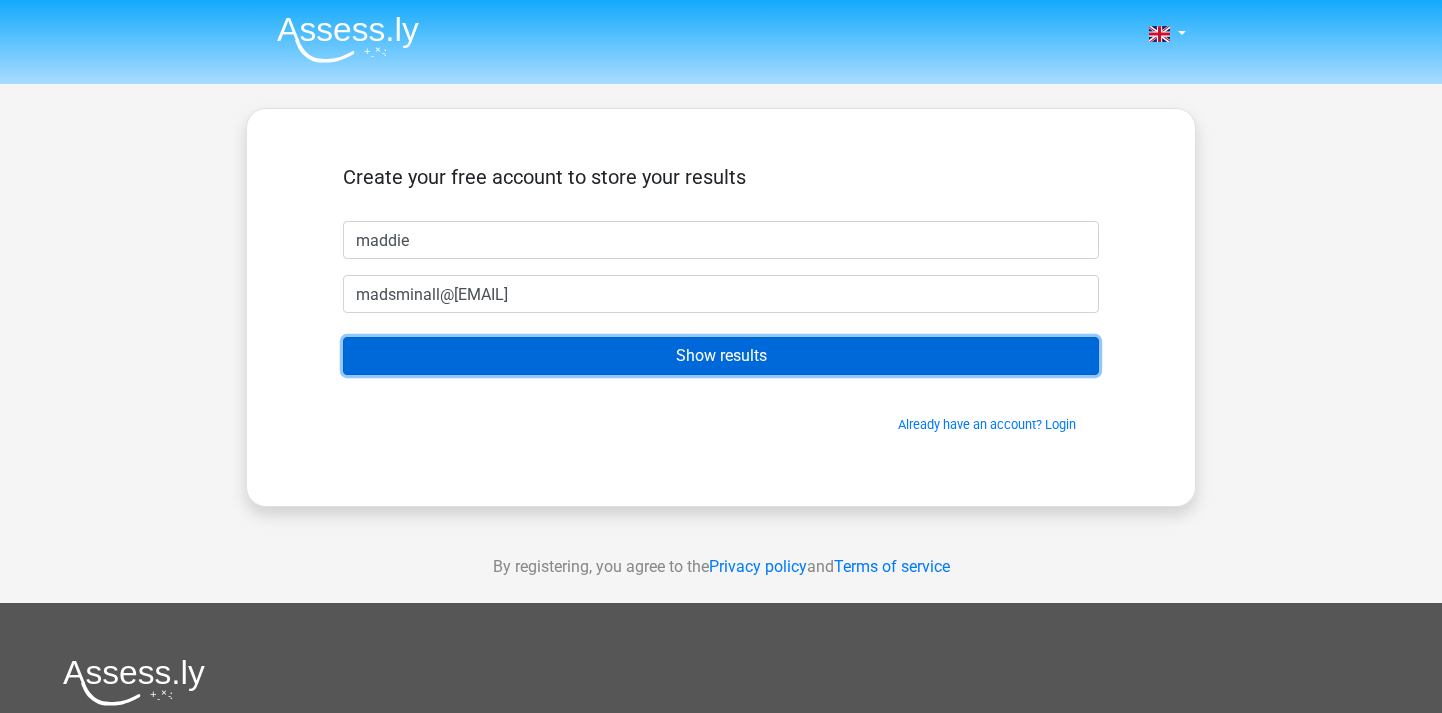 click on "Show results" at bounding box center (721, 356) 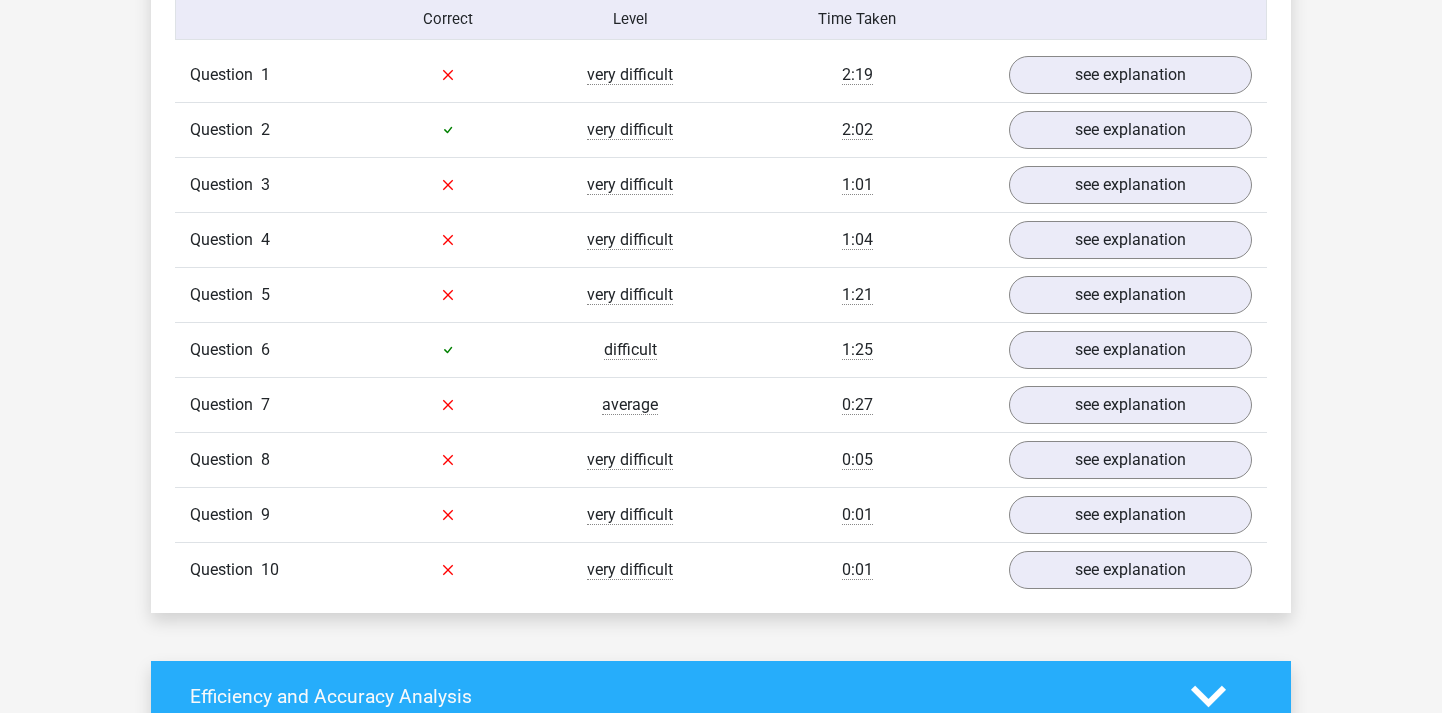 scroll, scrollTop: 1633, scrollLeft: 0, axis: vertical 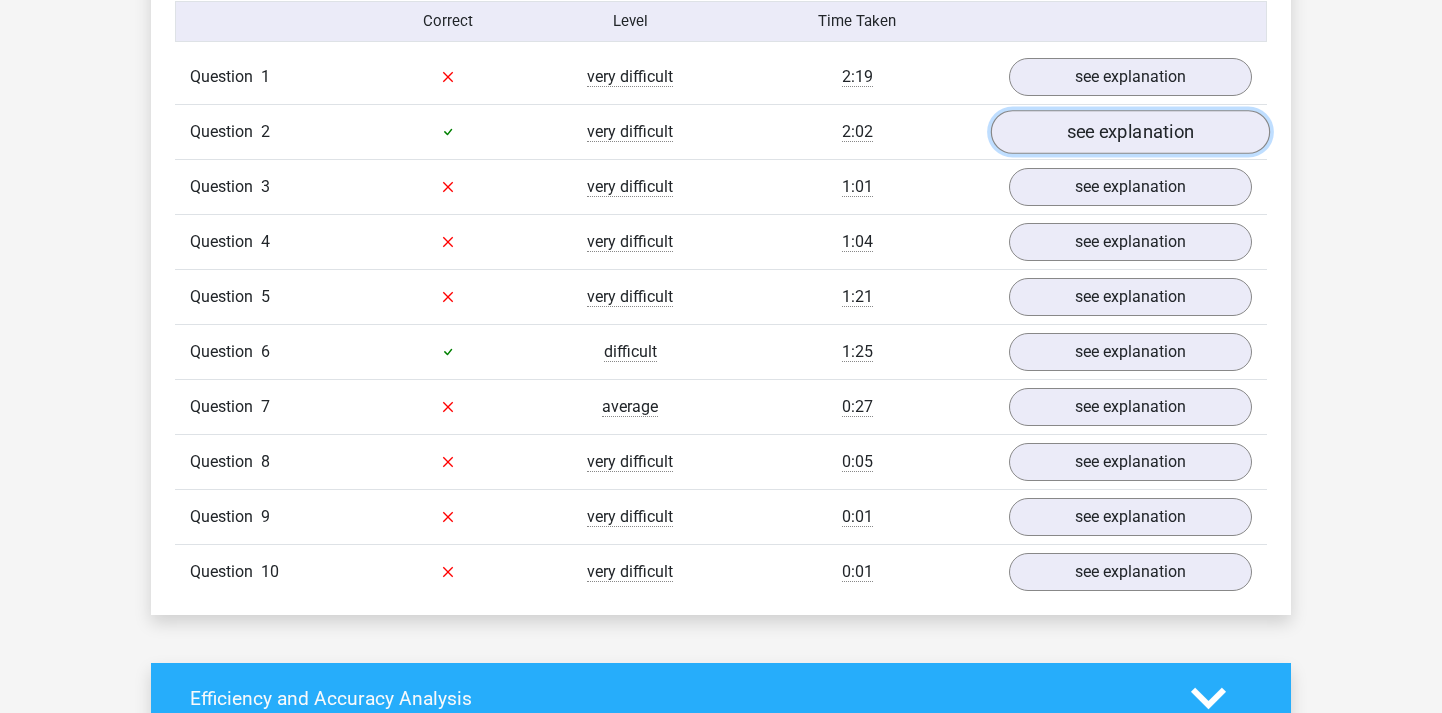 click on "see explanation" at bounding box center (1130, 132) 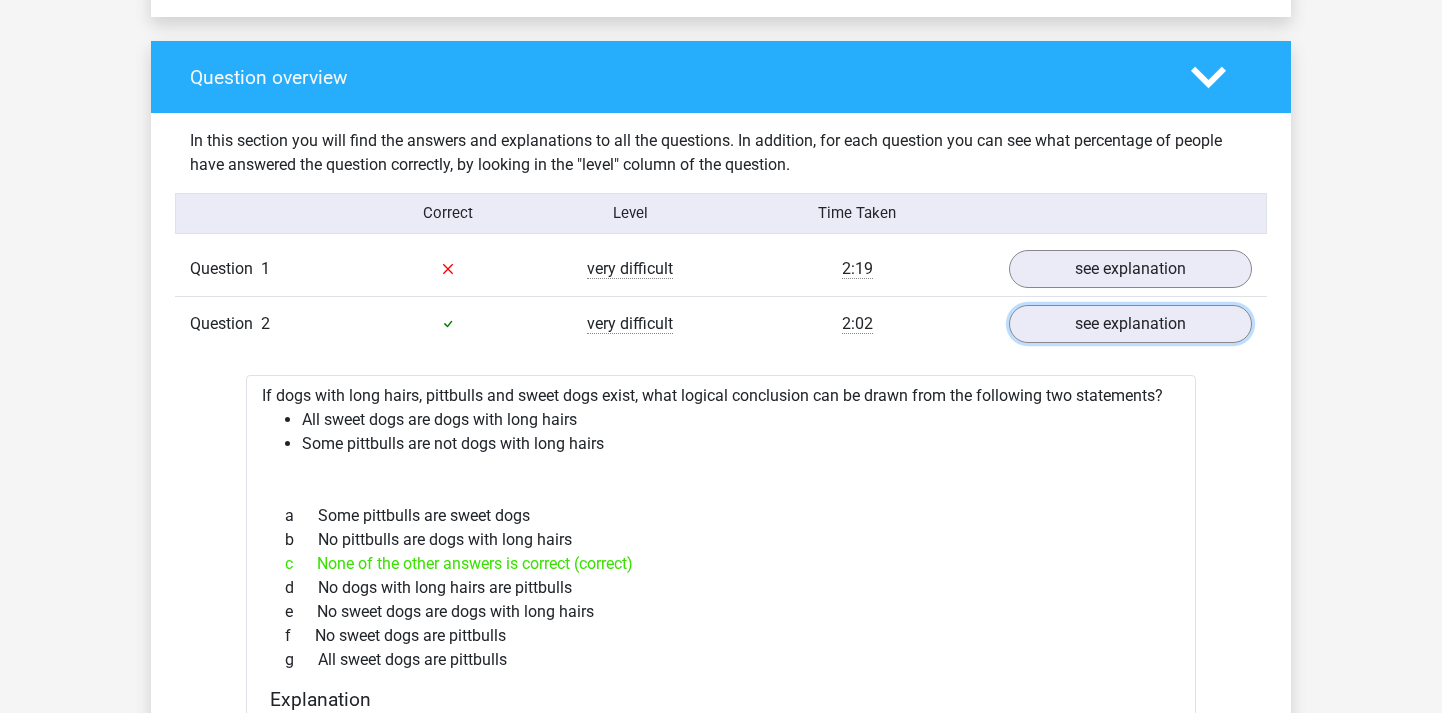 scroll, scrollTop: 1436, scrollLeft: 0, axis: vertical 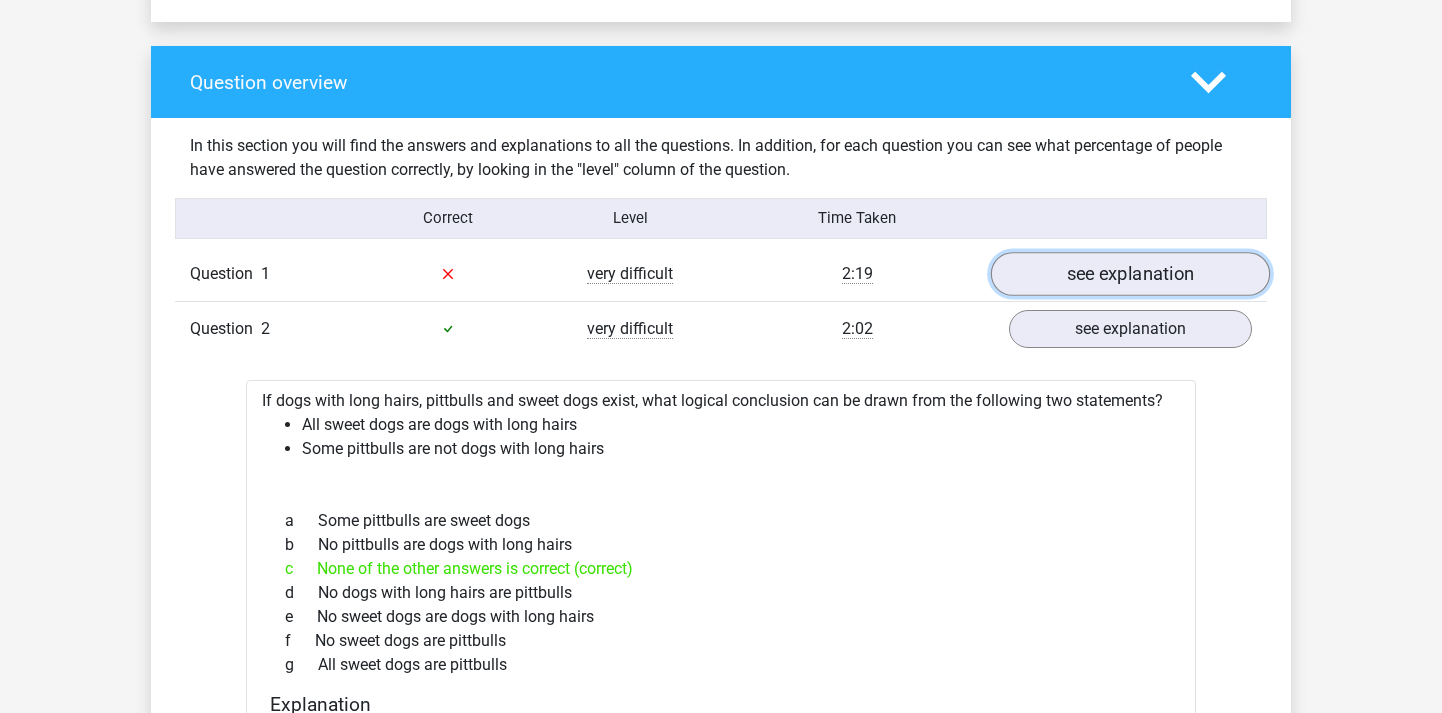 click on "see explanation" at bounding box center [1130, 274] 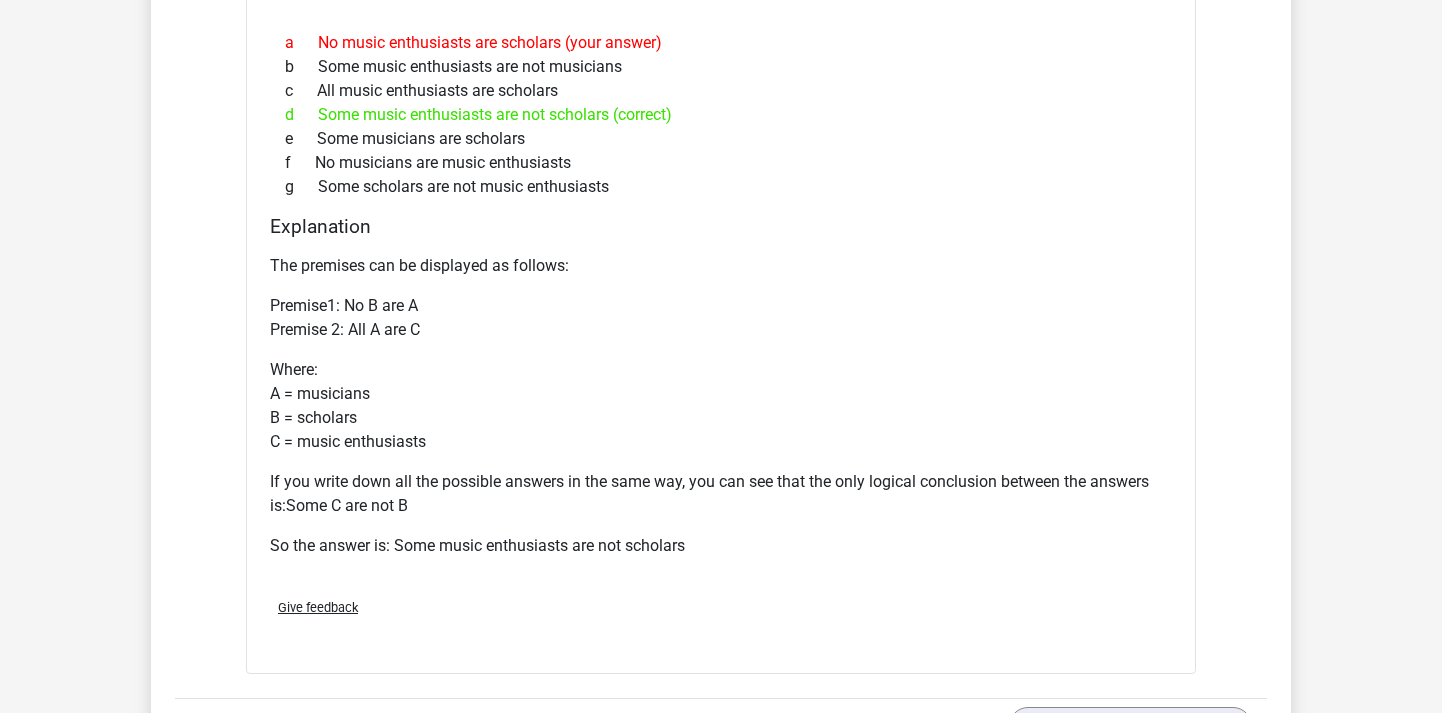 scroll, scrollTop: 1854, scrollLeft: 0, axis: vertical 